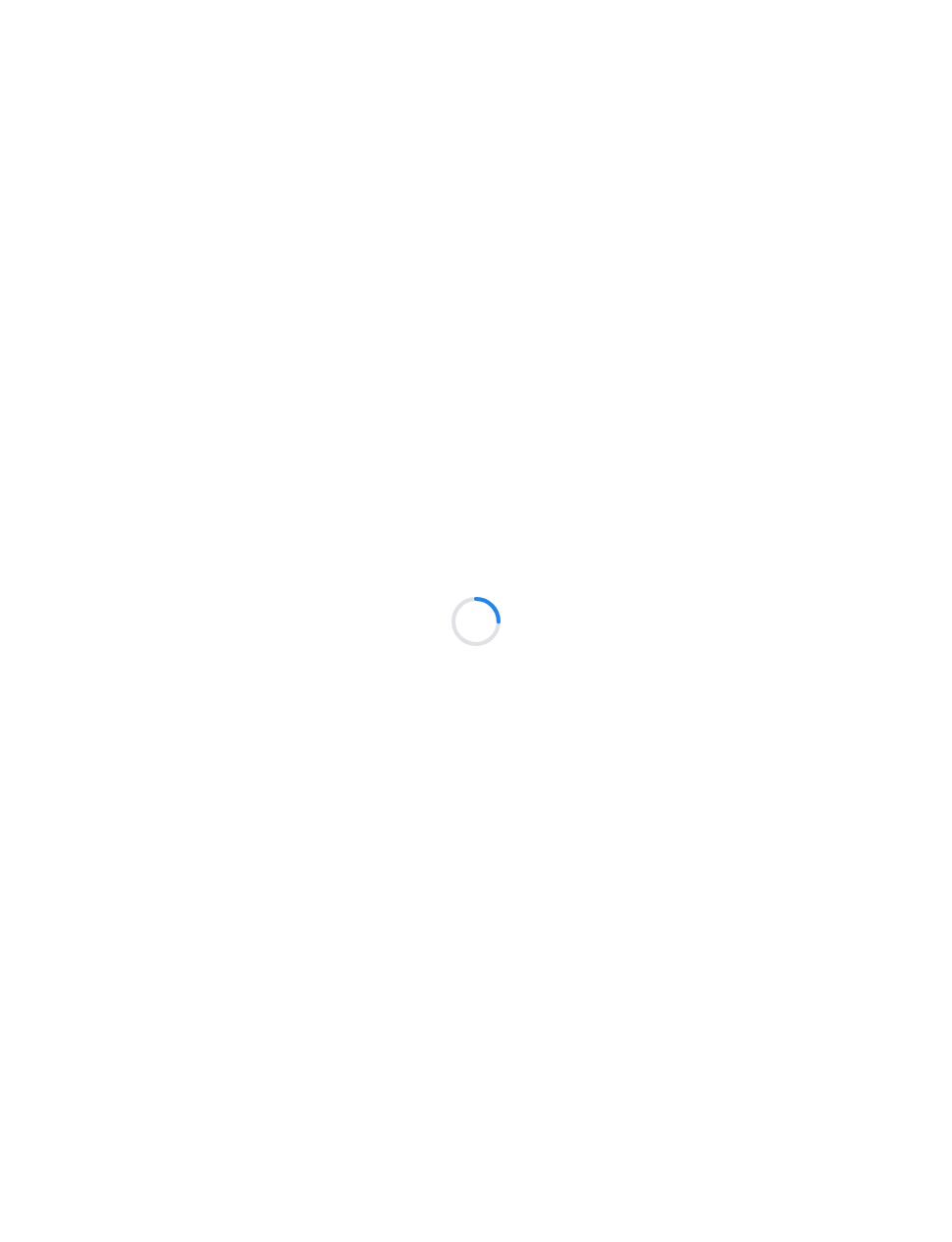 scroll, scrollTop: 0, scrollLeft: 0, axis: both 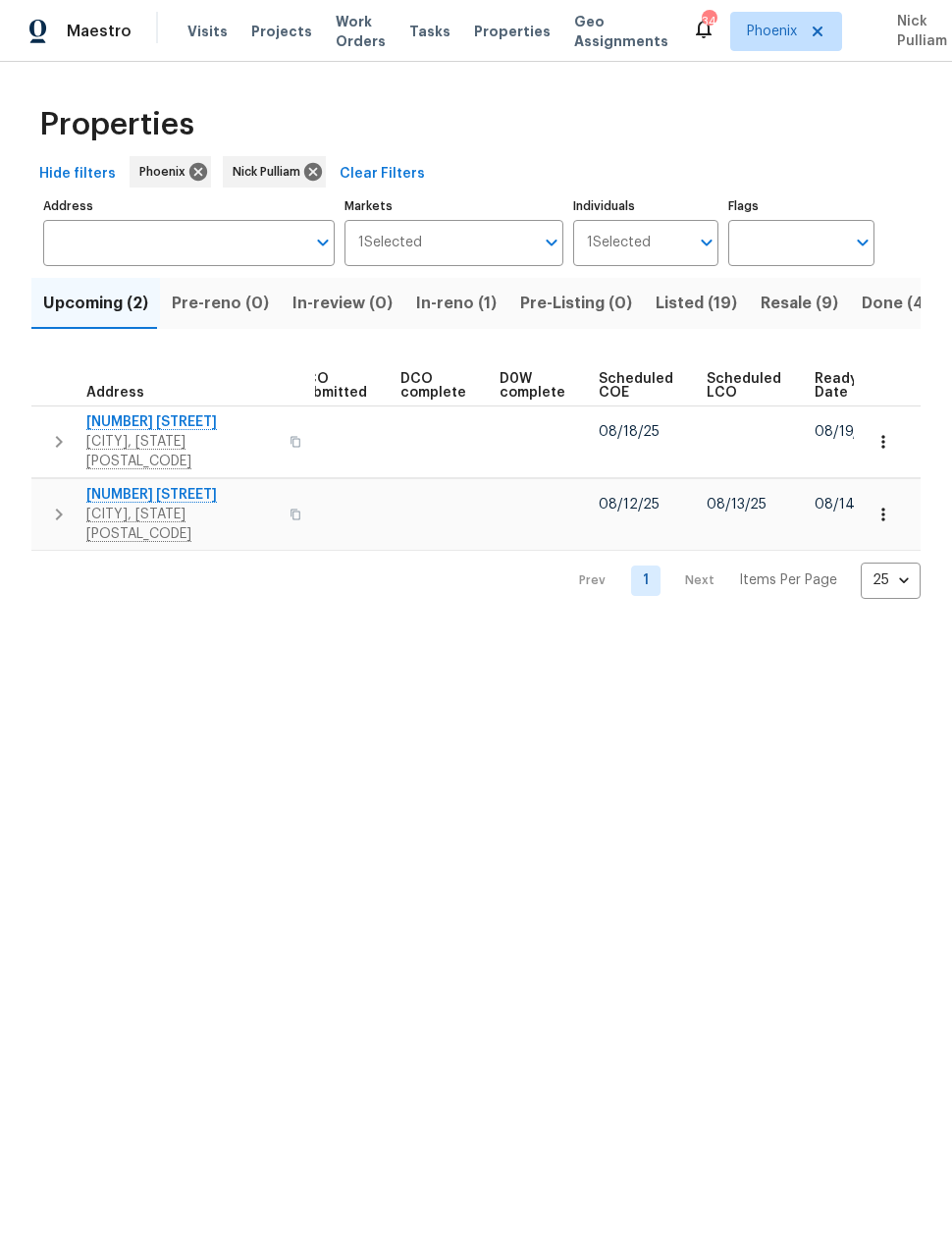click on "Resale (9)" at bounding box center (799, 303) 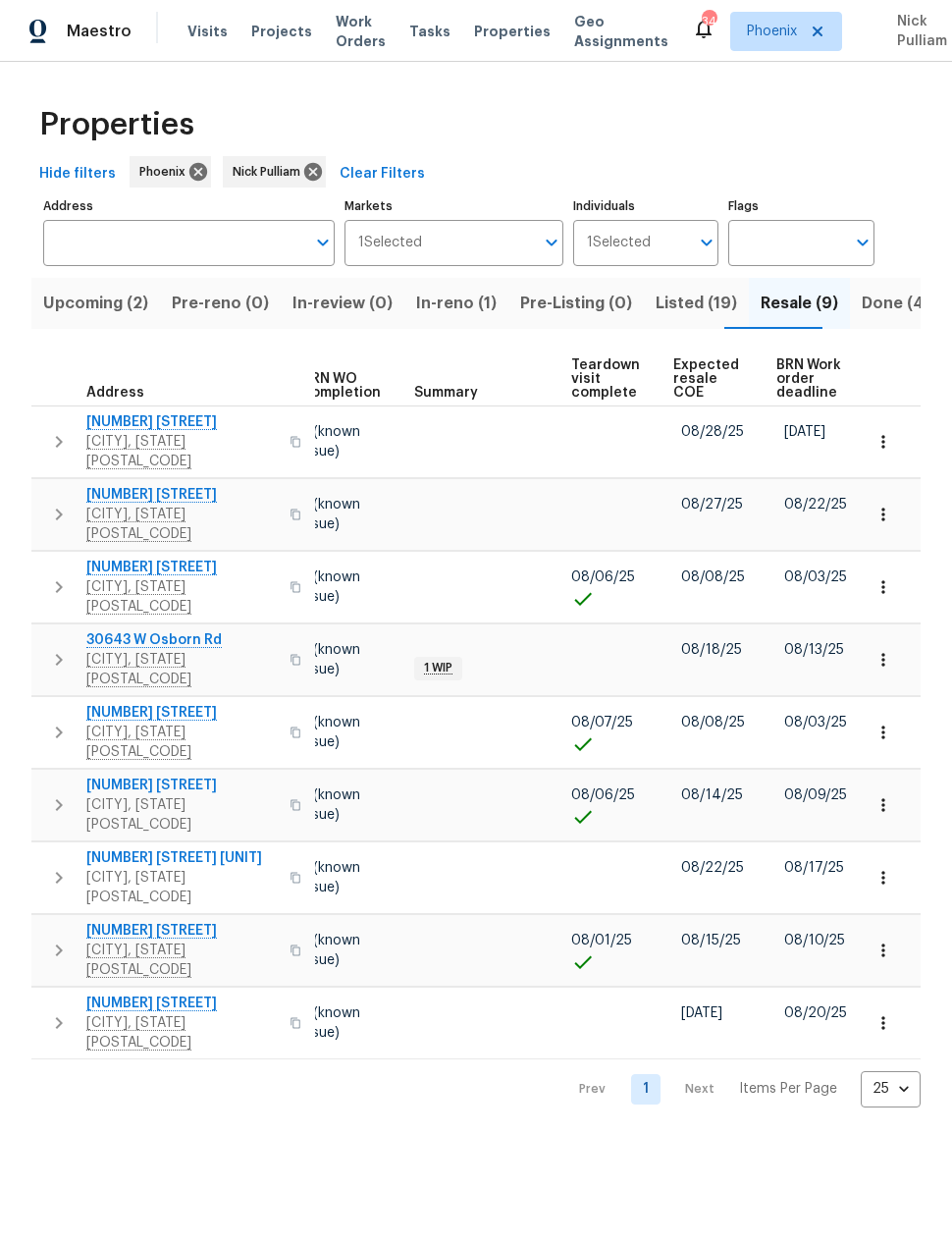 scroll, scrollTop: 0, scrollLeft: 262, axis: horizontal 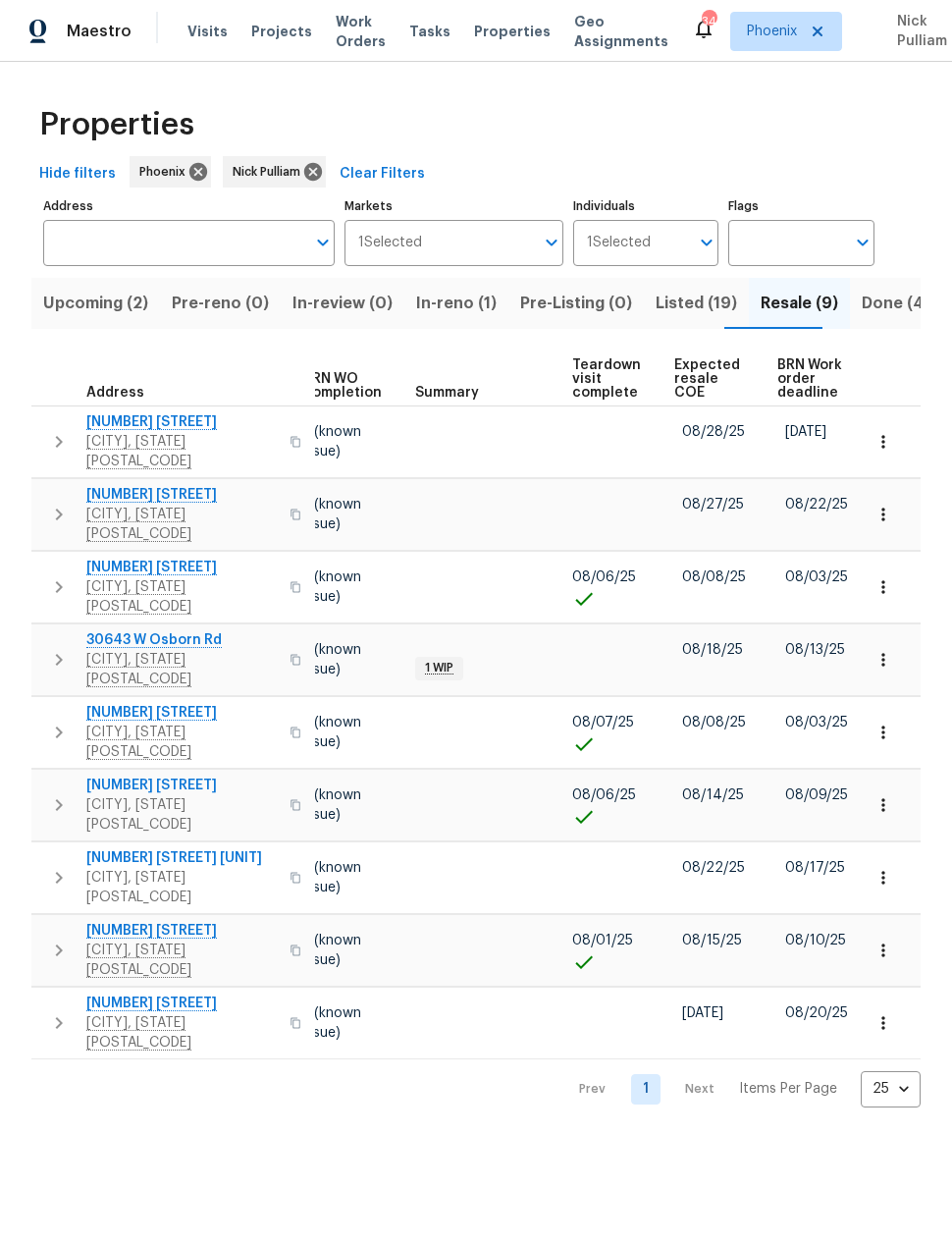 click on "Expected resale COE" at bounding box center [709, 379] 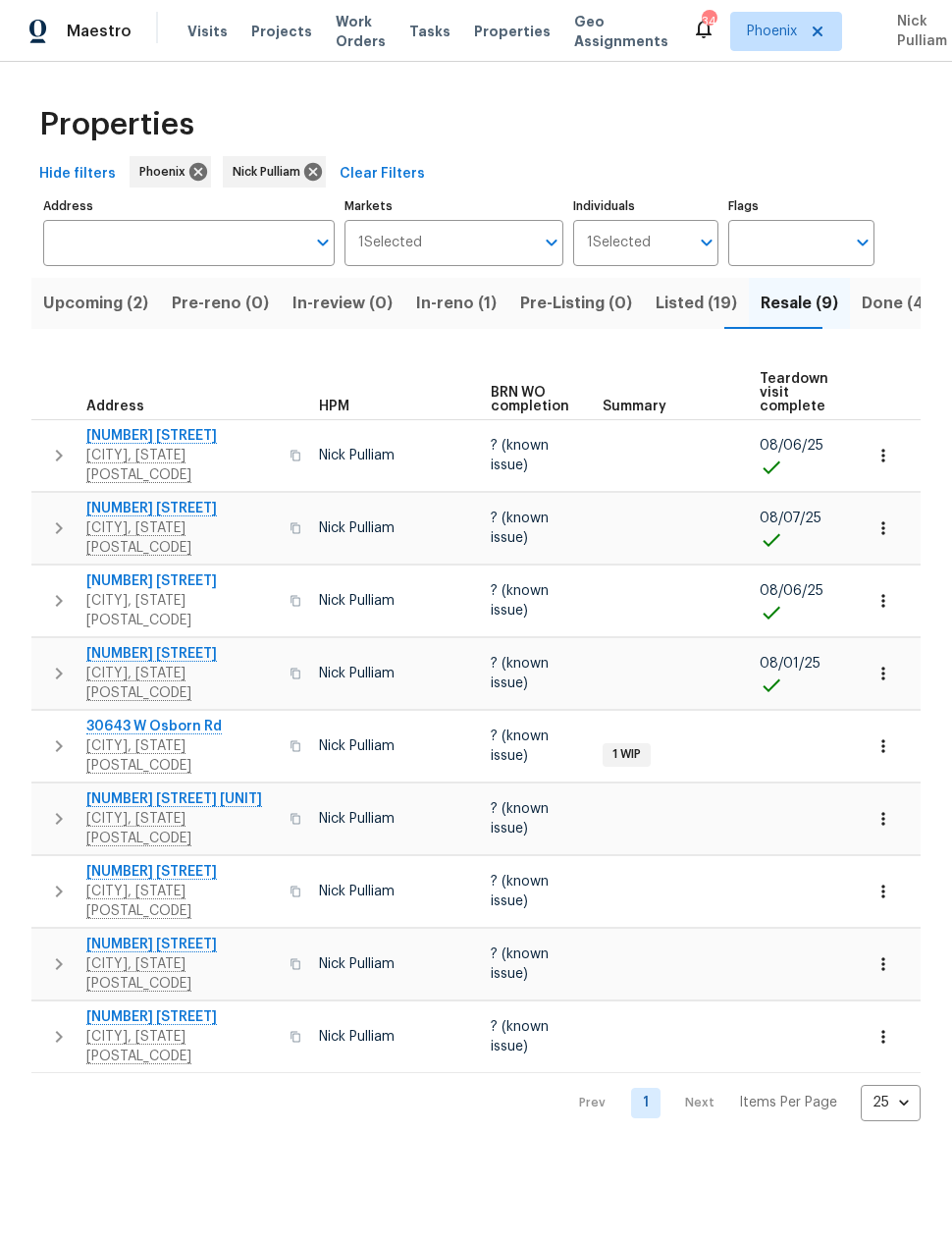 scroll, scrollTop: 0, scrollLeft: 85, axis: horizontal 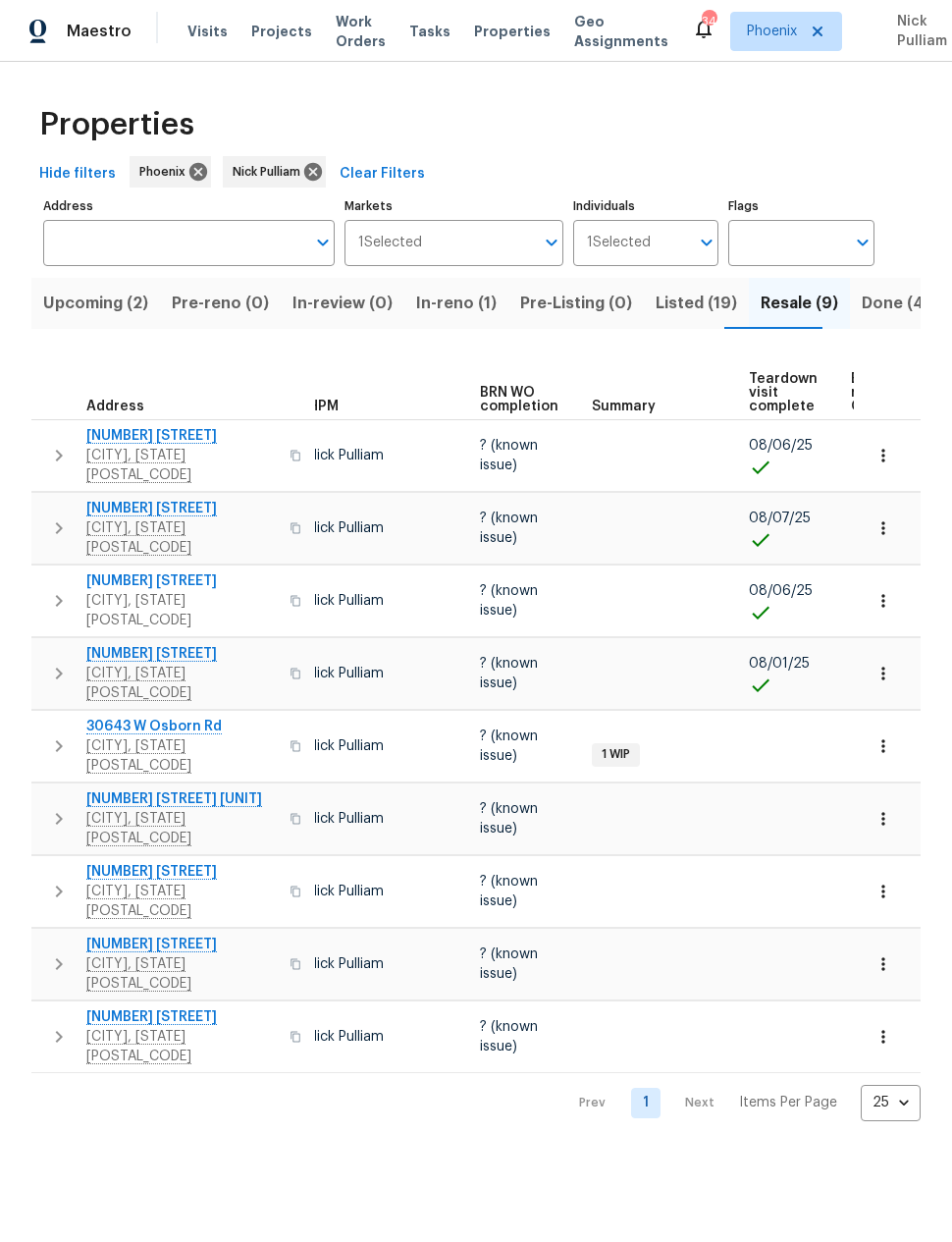 click on "In-reno (1)" at bounding box center (456, 303) 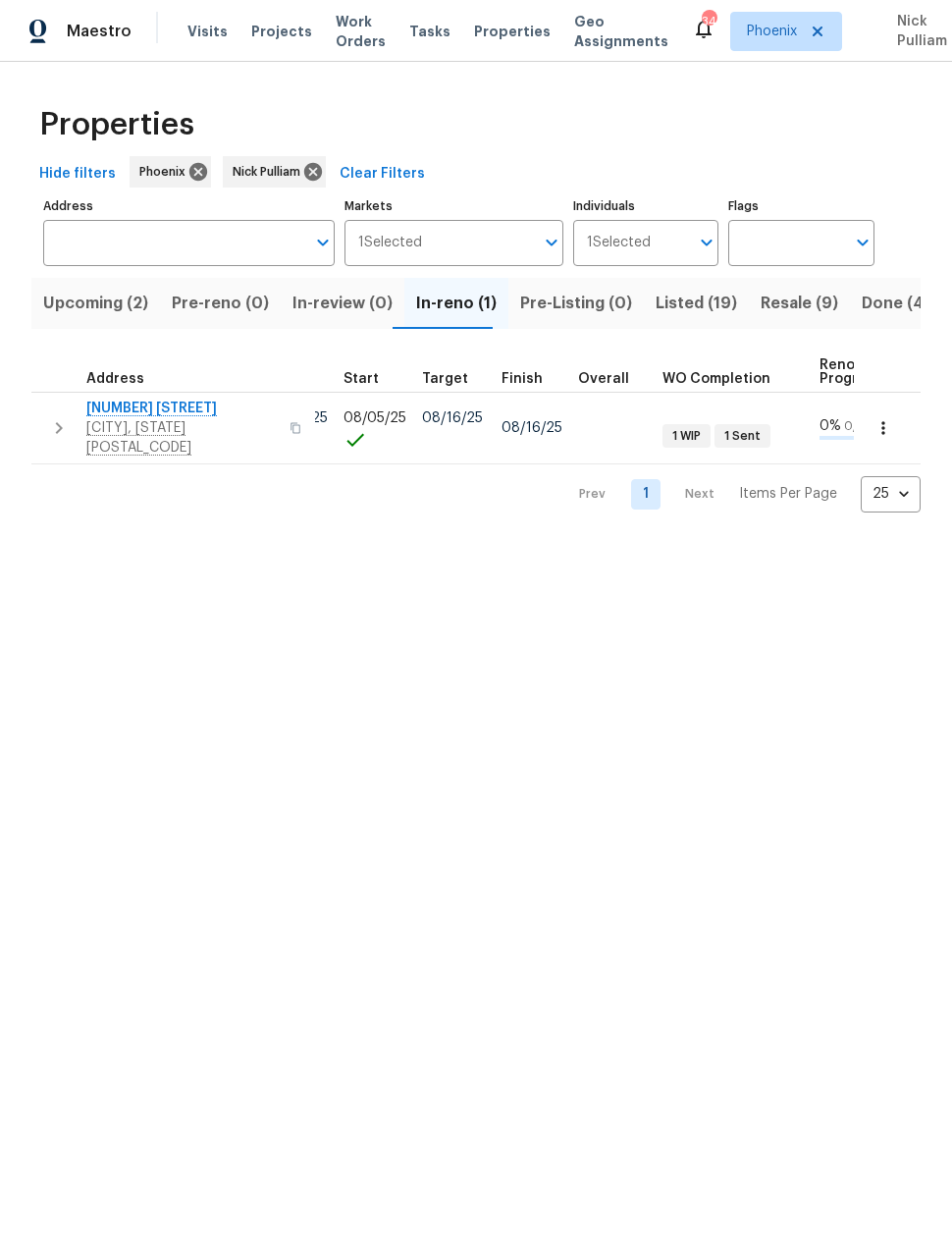 scroll, scrollTop: 0, scrollLeft: 394, axis: horizontal 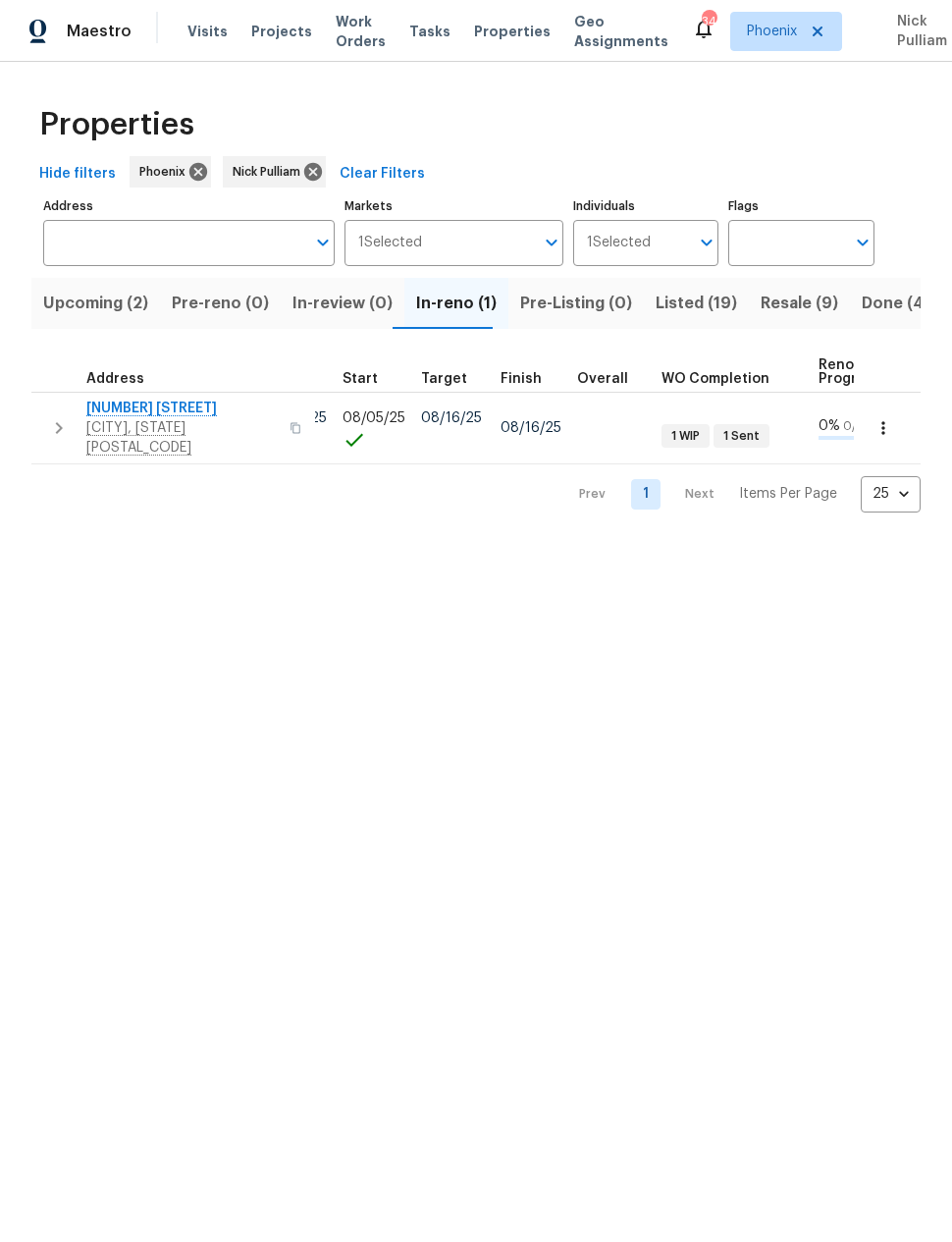 click on "Upcoming (2)" at bounding box center [95, 303] 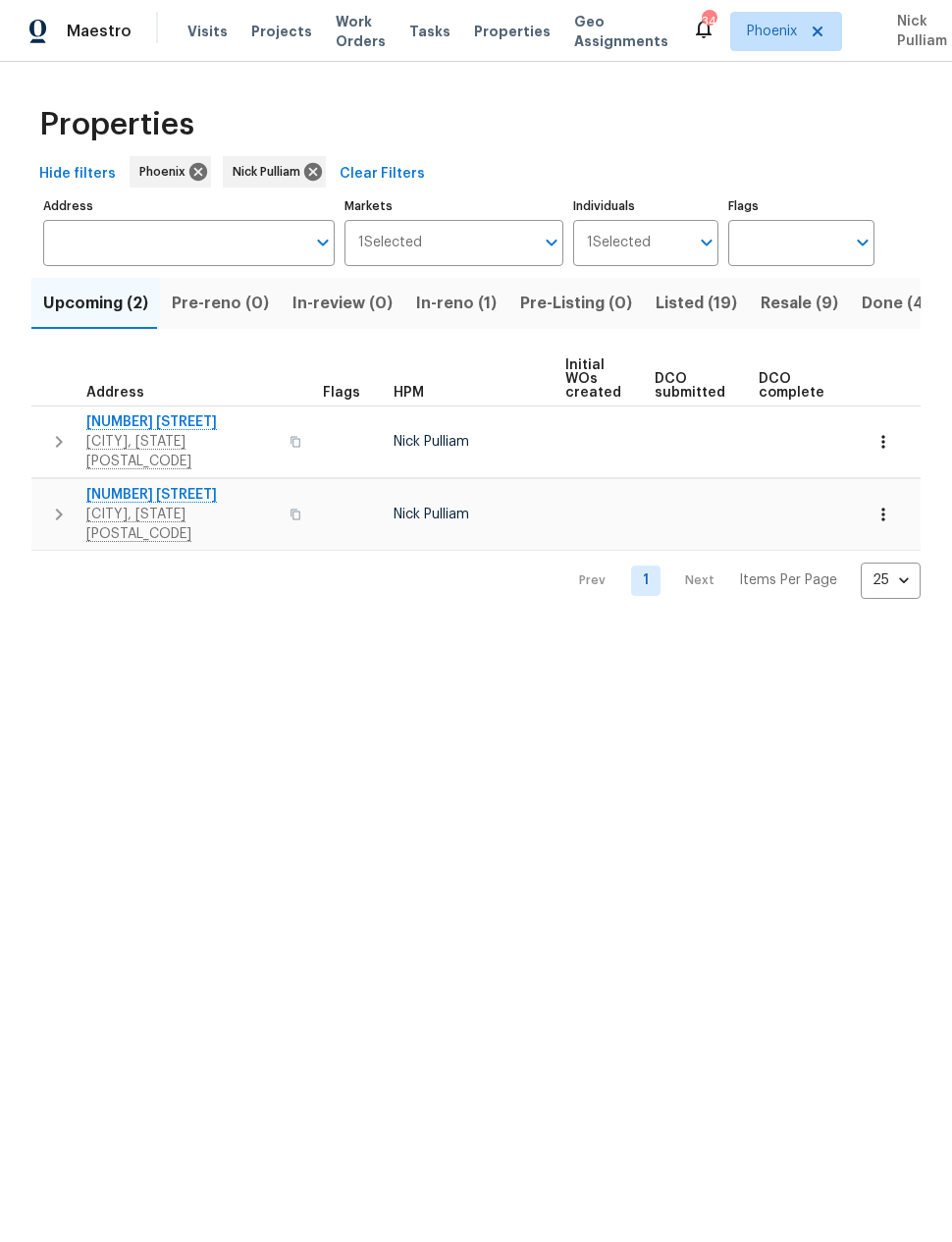 scroll, scrollTop: 0, scrollLeft: 0, axis: both 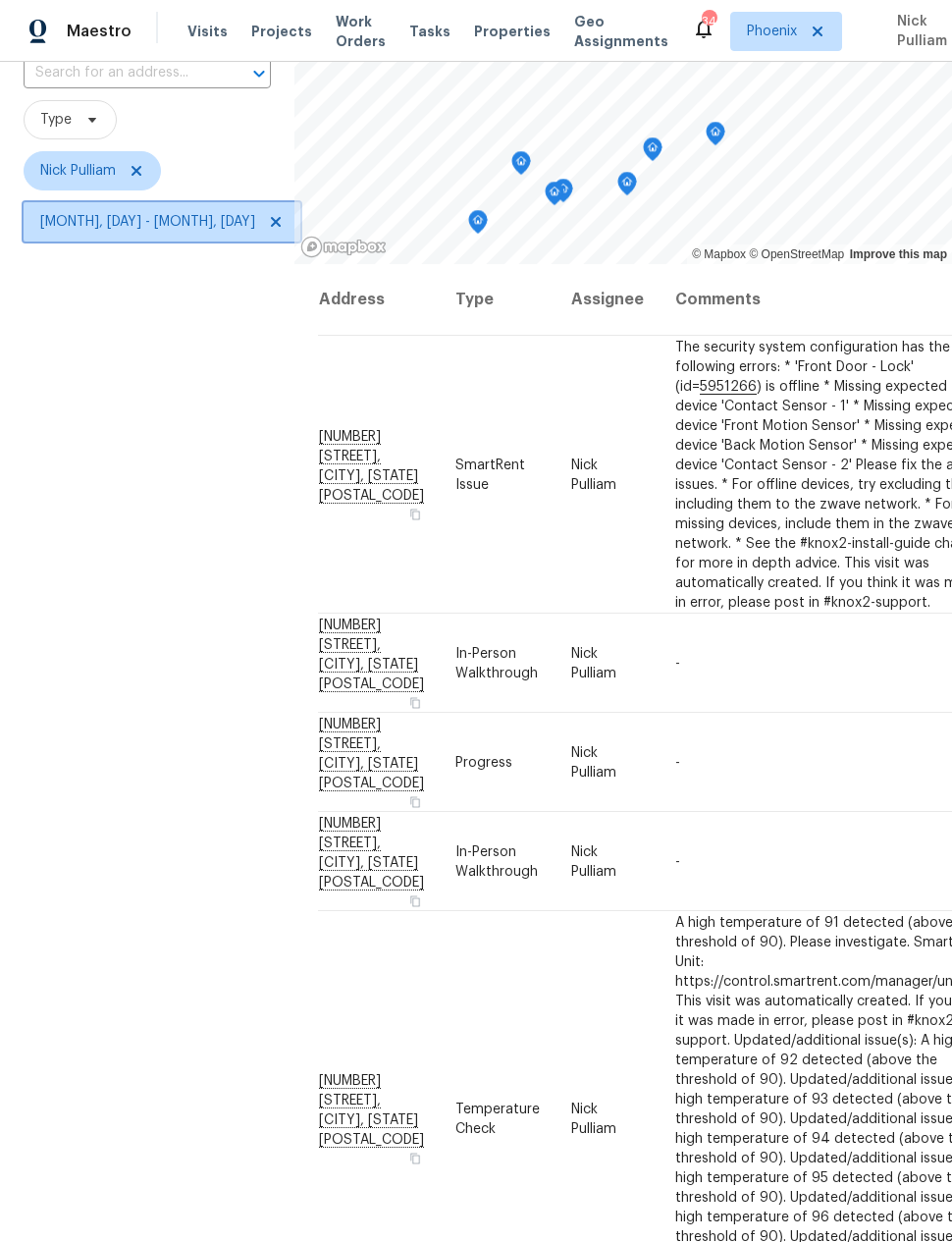 click on "Sun, Aug 03 - Mon, Aug 11" at bounding box center (147, 222) 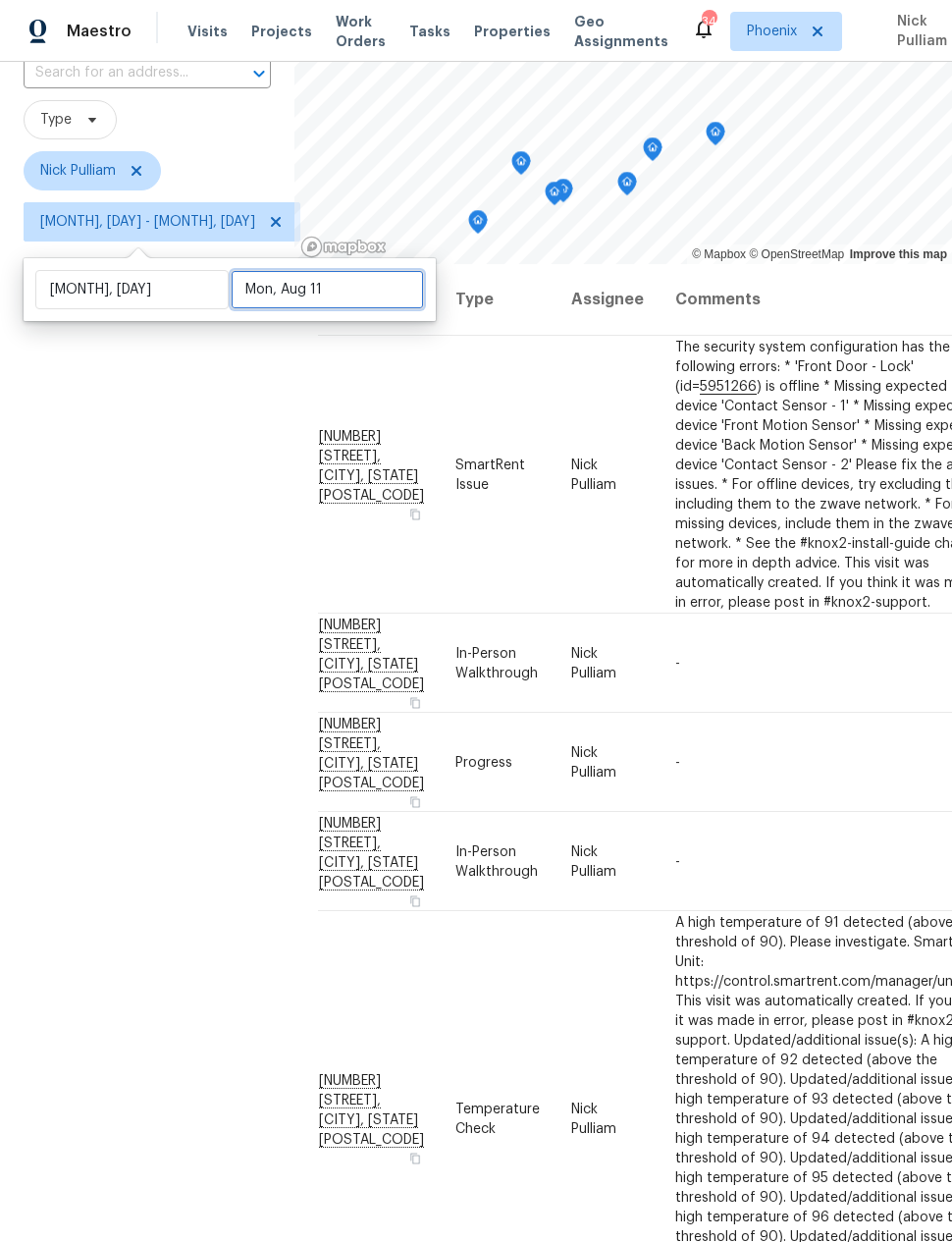 click on "Mon, Aug 11" at bounding box center (327, 290) 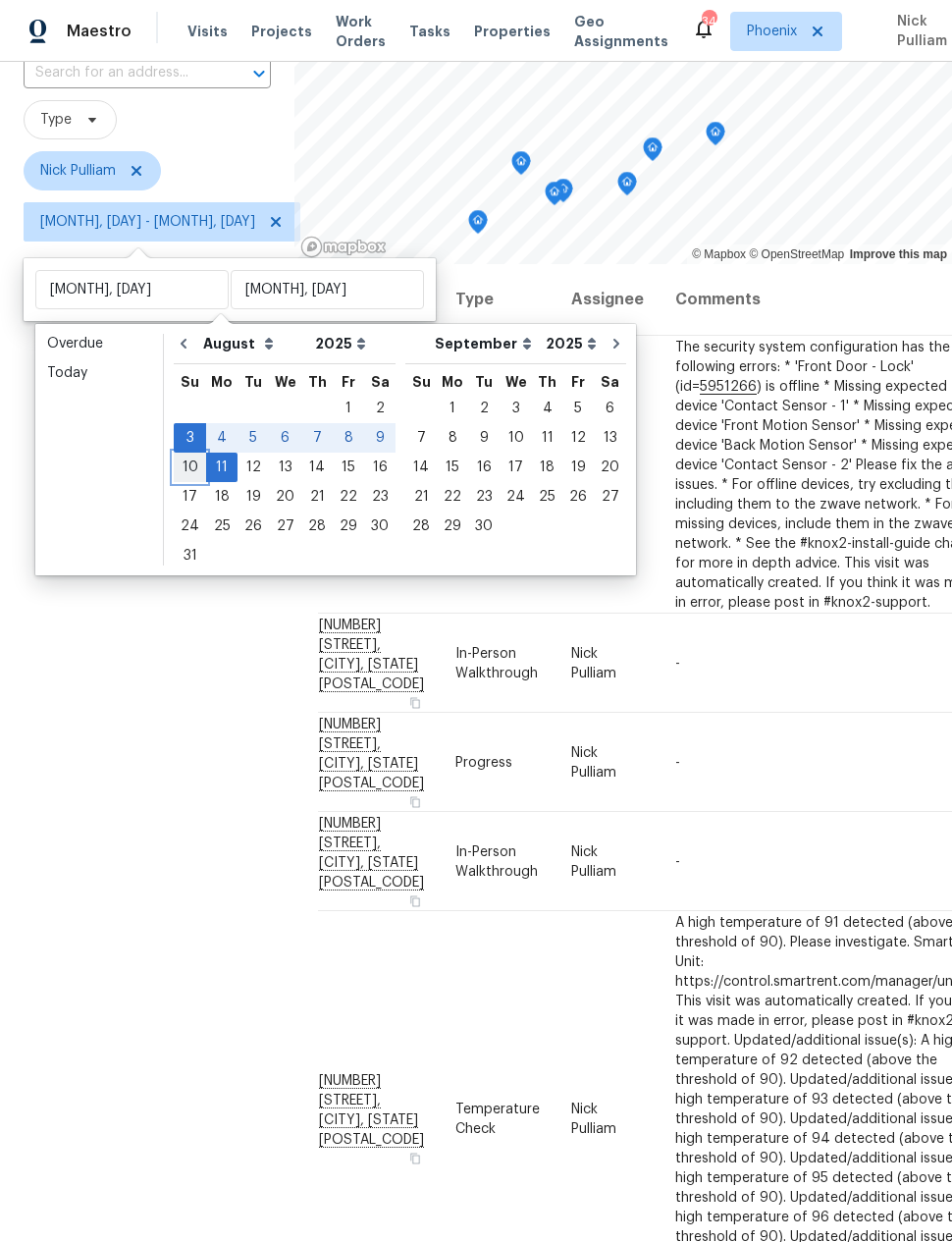 click on "10" at bounding box center (189, 467) 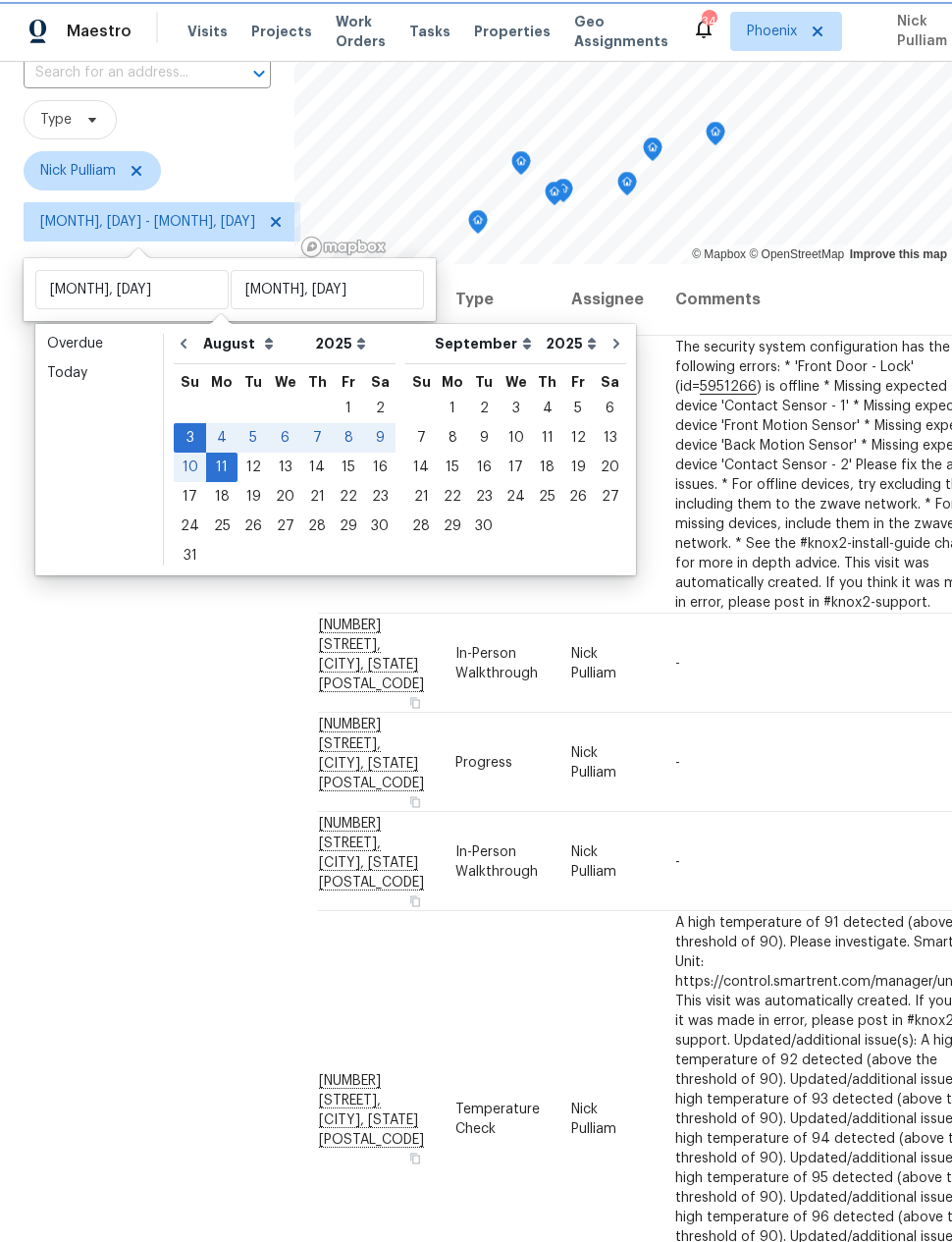 scroll, scrollTop: 0, scrollLeft: 0, axis: both 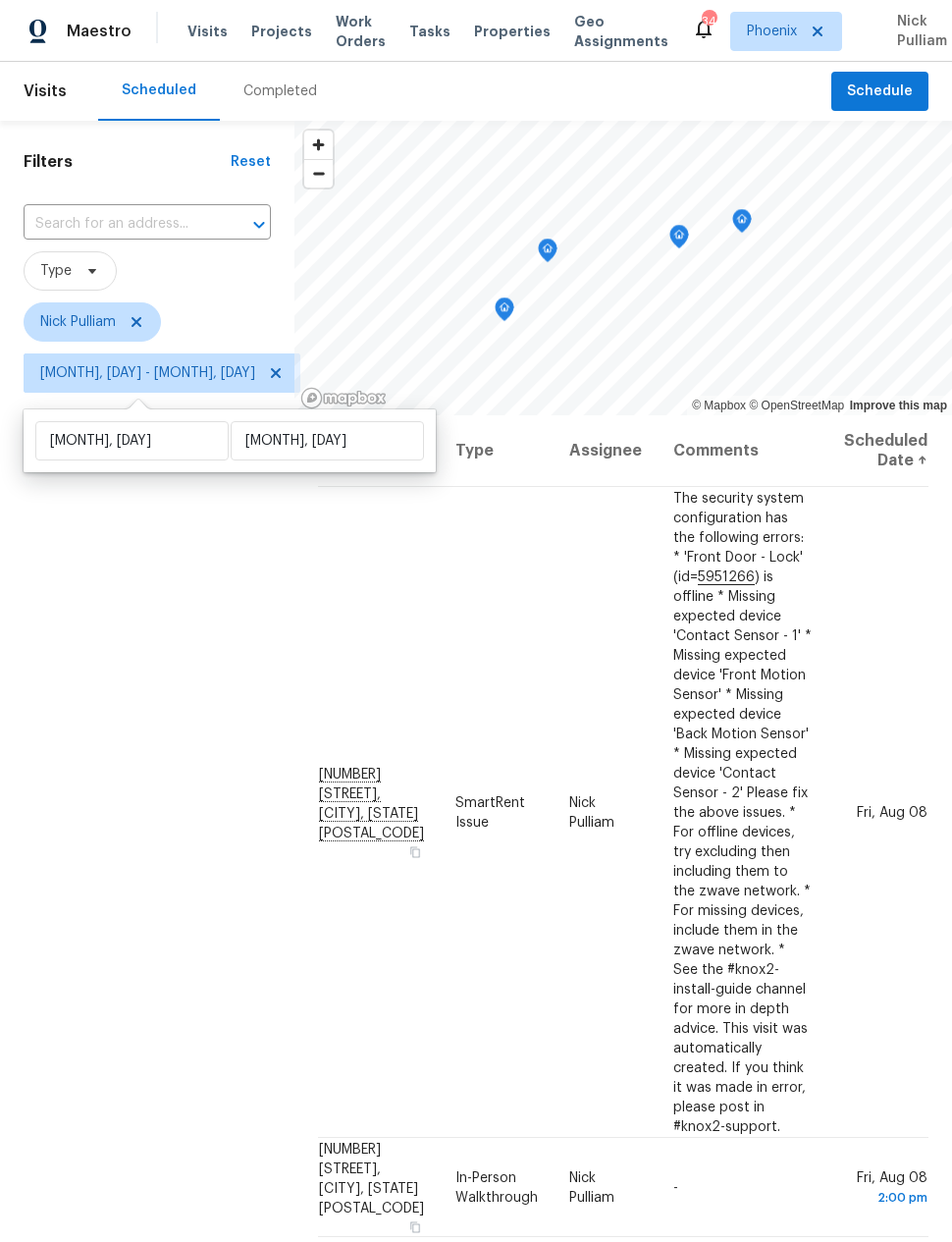 click on "Filters Reset ​ Type Nick Pulliam Sun, Aug 03 - Sun, Aug 10" at bounding box center [147, 765] 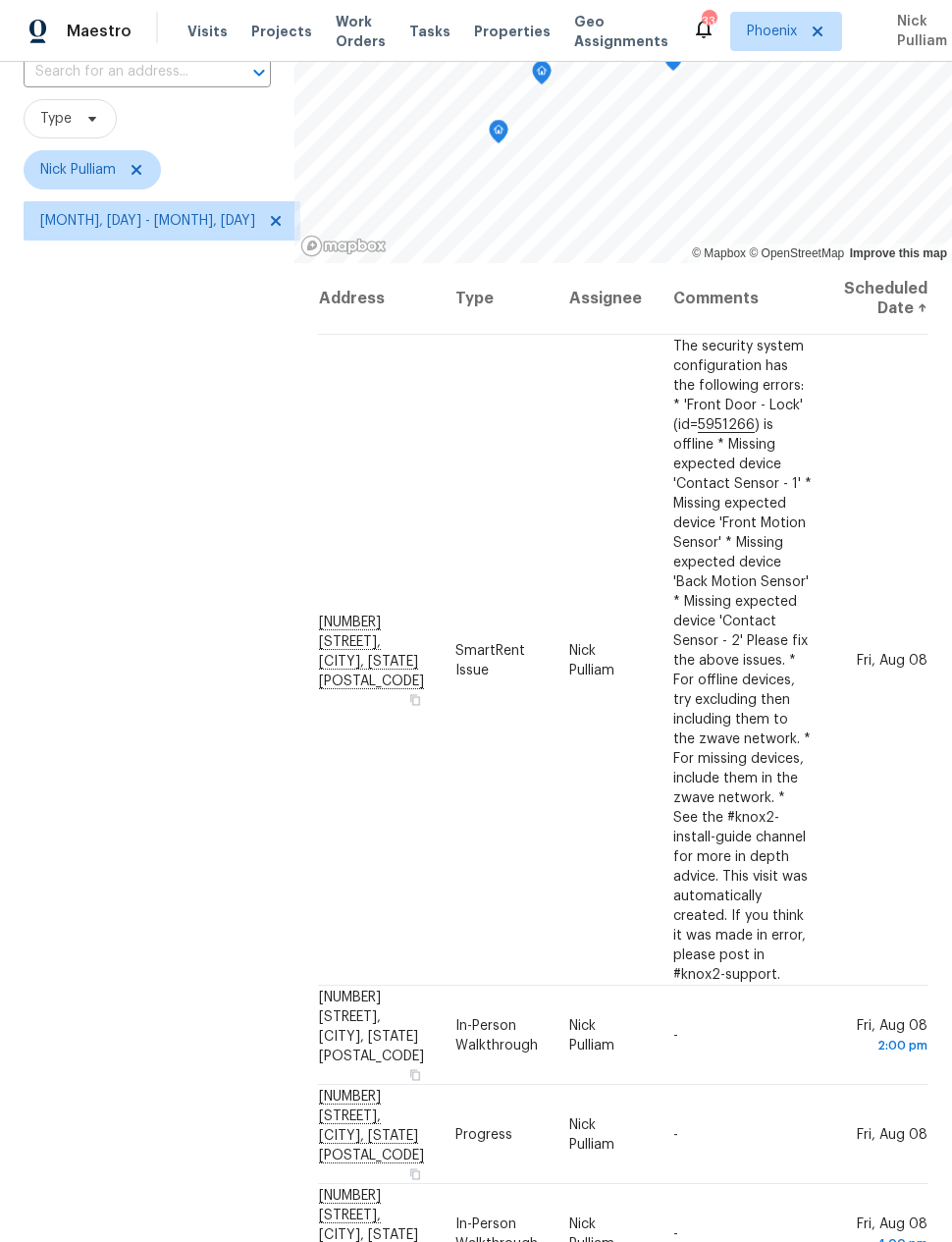 scroll, scrollTop: 151, scrollLeft: 0, axis: vertical 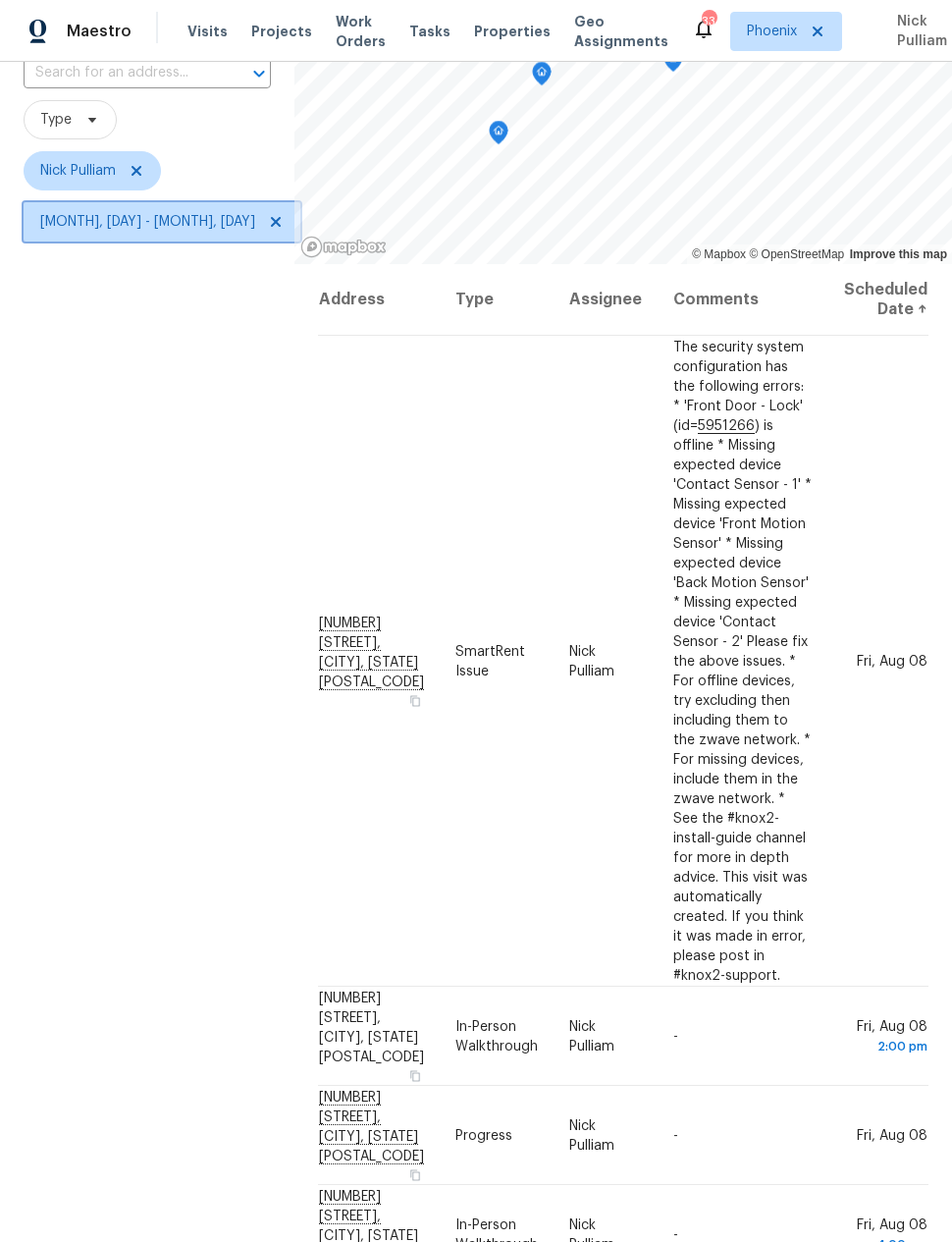 click on "Sun, Aug 03 - Sun, Aug 10" at bounding box center [147, 222] 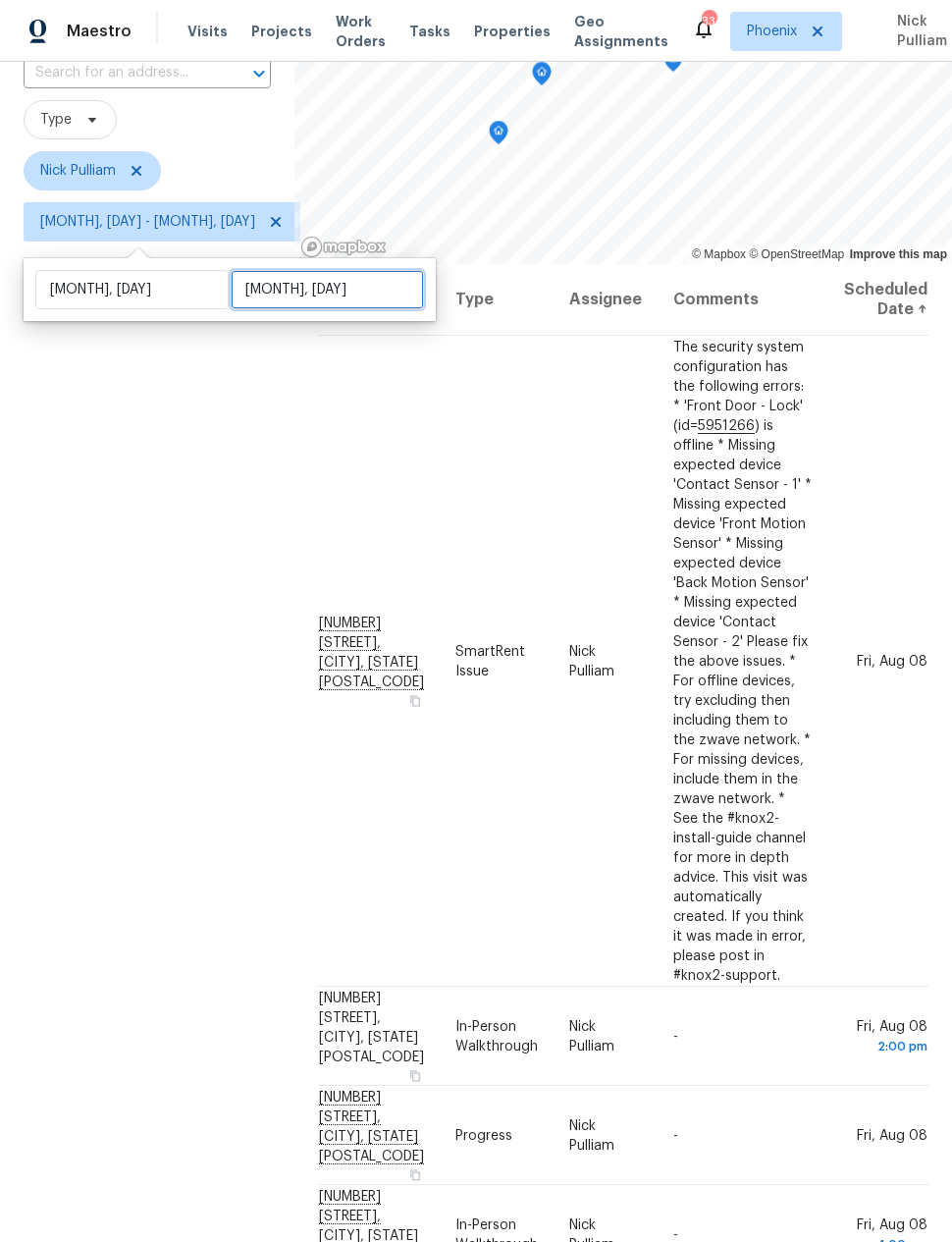 click on "Sun, Aug 10" at bounding box center [327, 290] 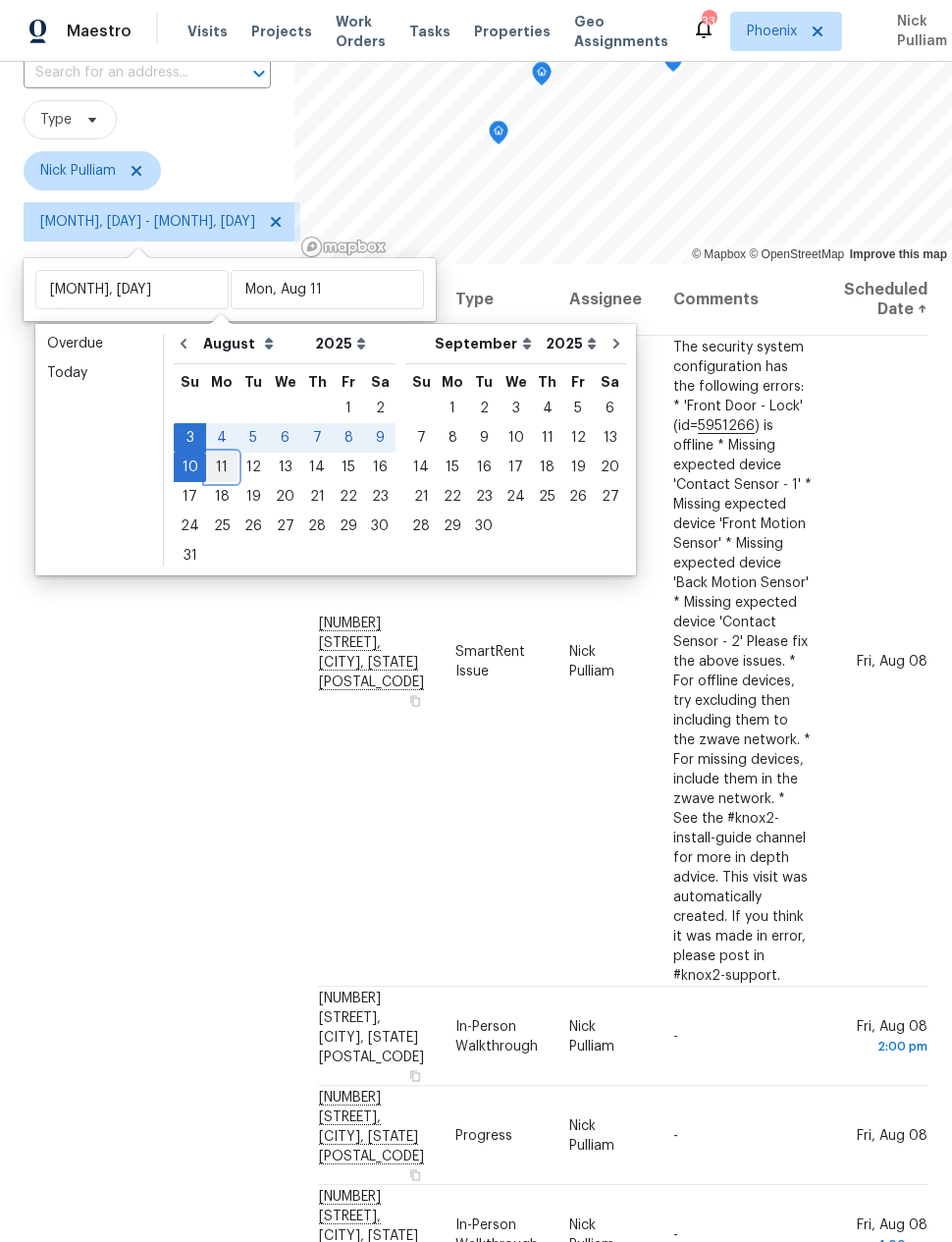 click on "11" at bounding box center (222, 467) 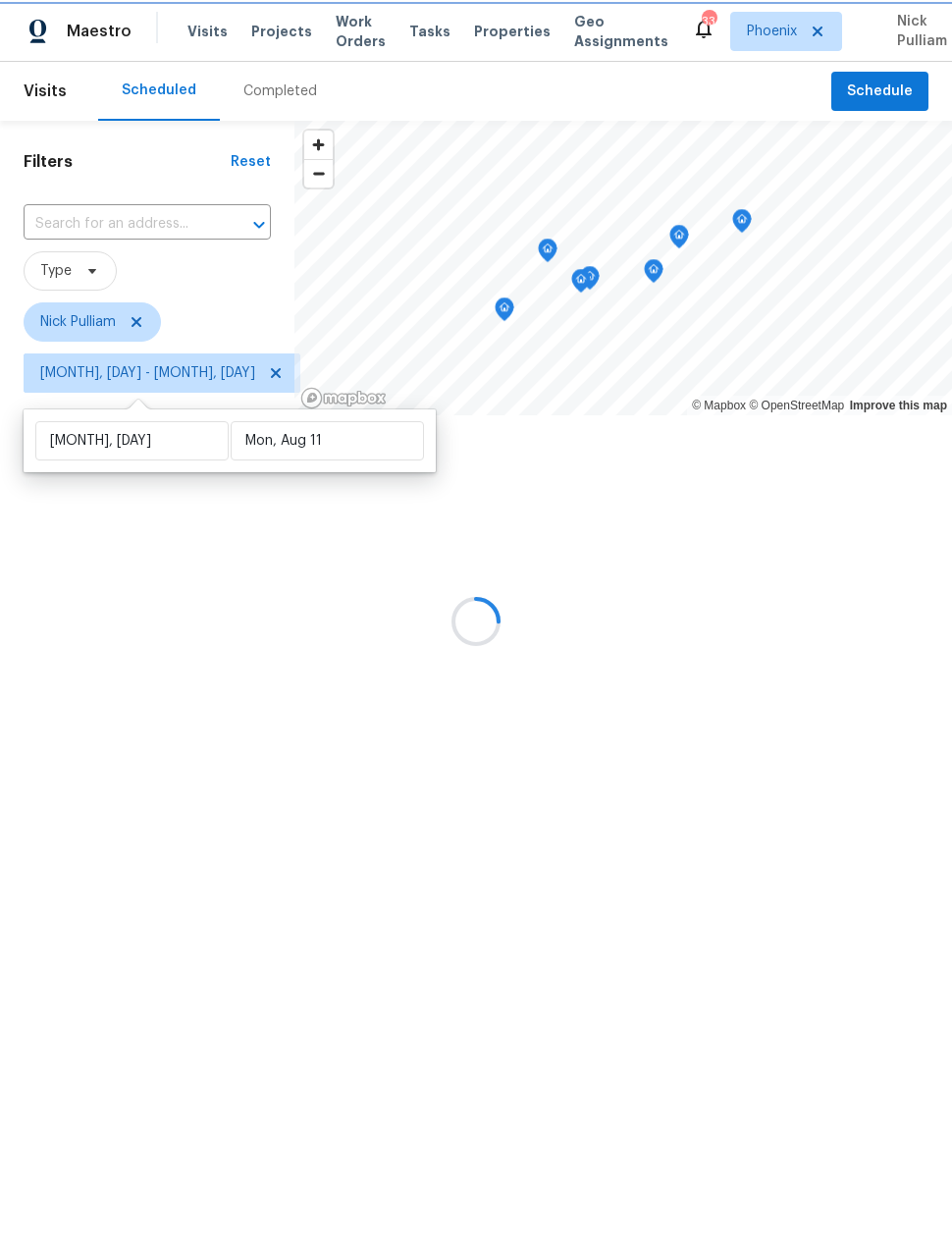 scroll, scrollTop: 0, scrollLeft: 0, axis: both 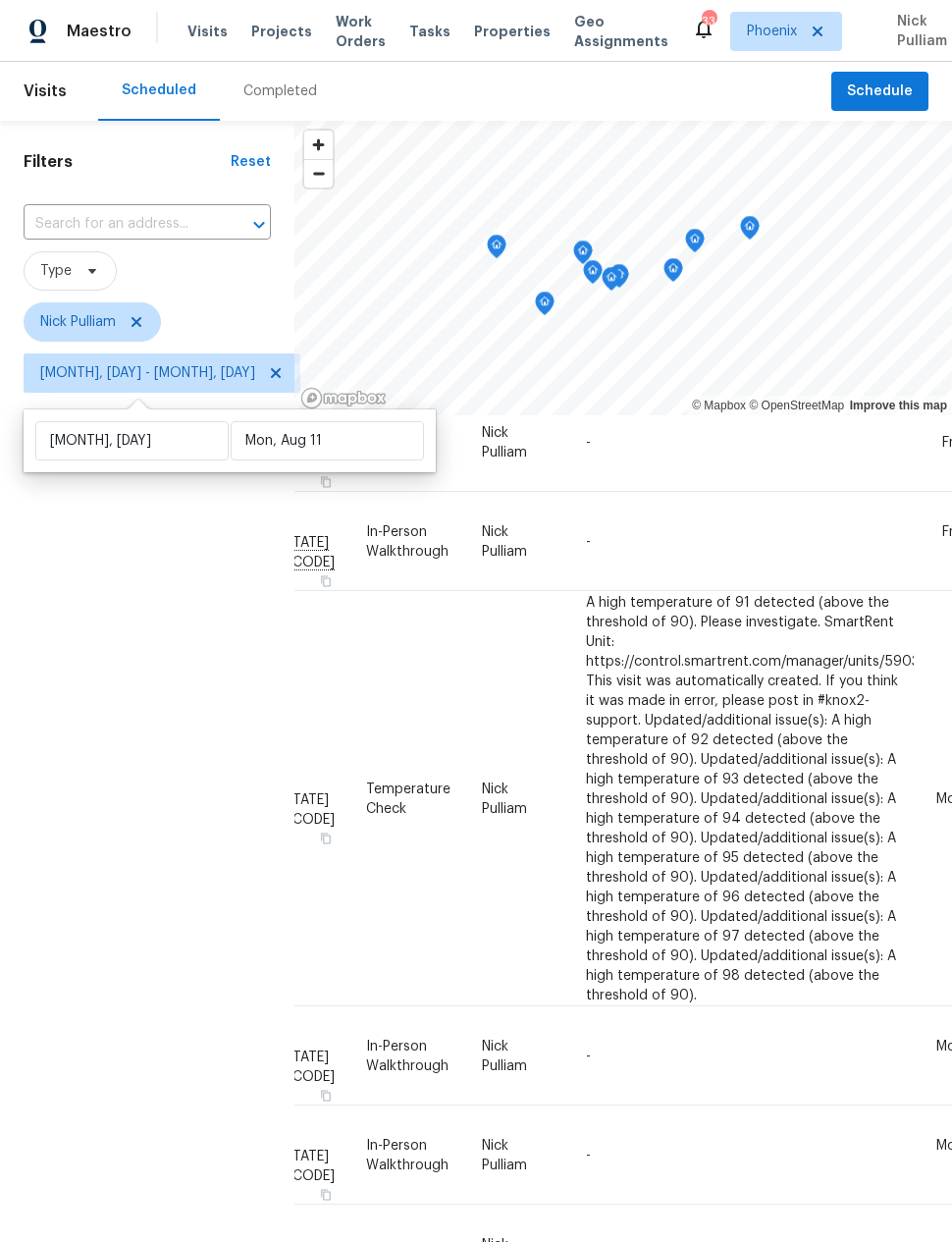 click 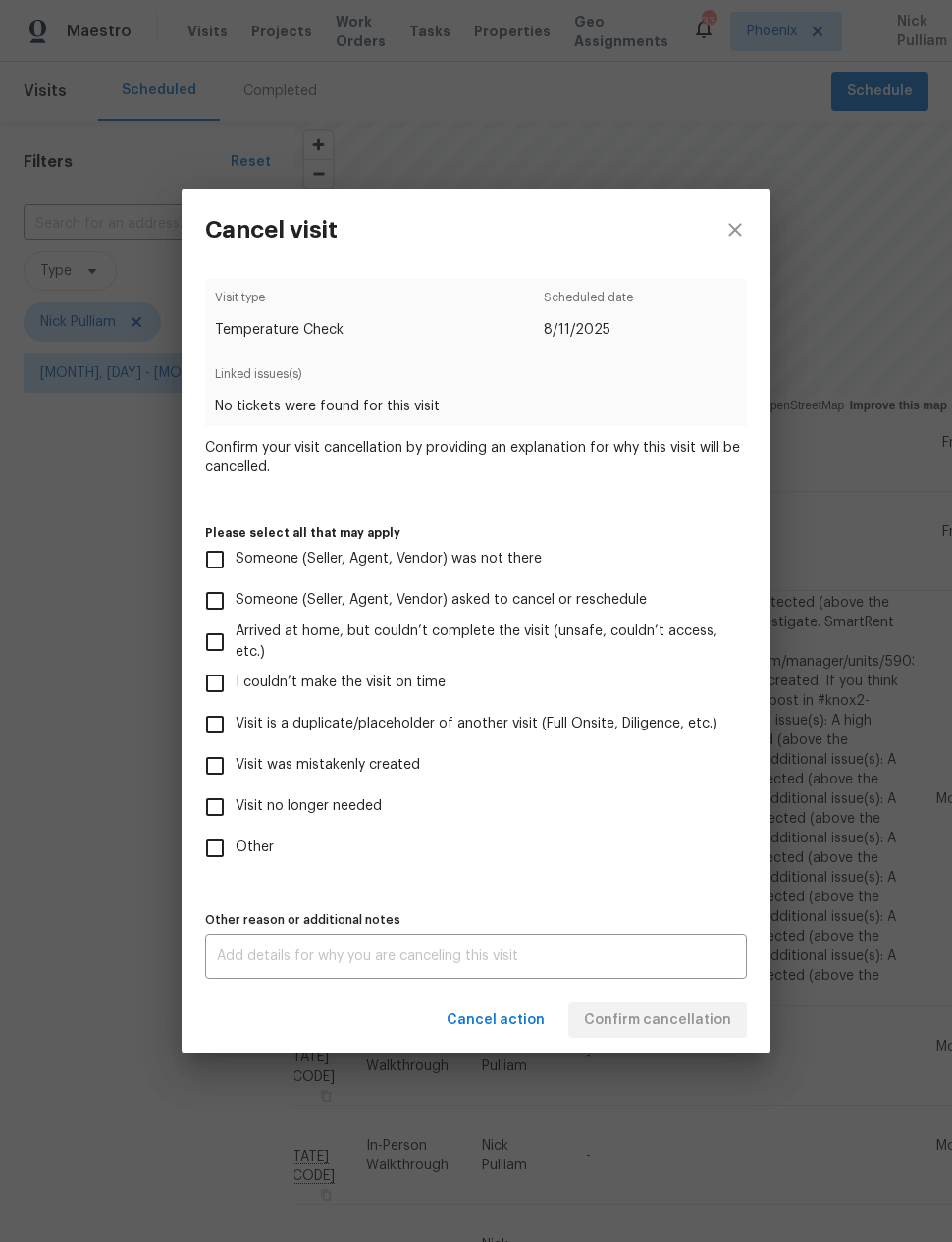 click on "Visit no longer needed" at bounding box center (215, 807) 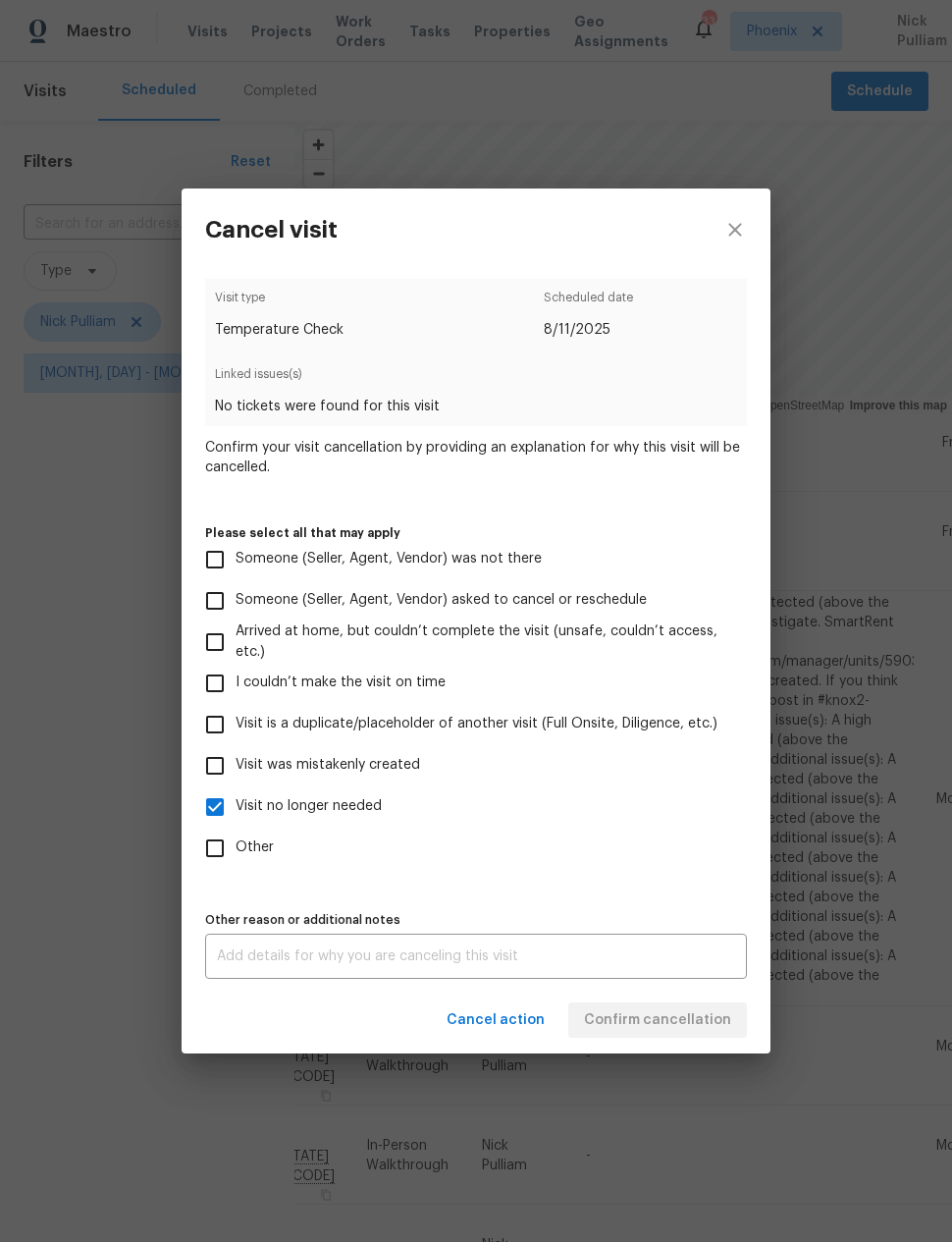 click on "x Other reason or additional notes" at bounding box center (476, 956) 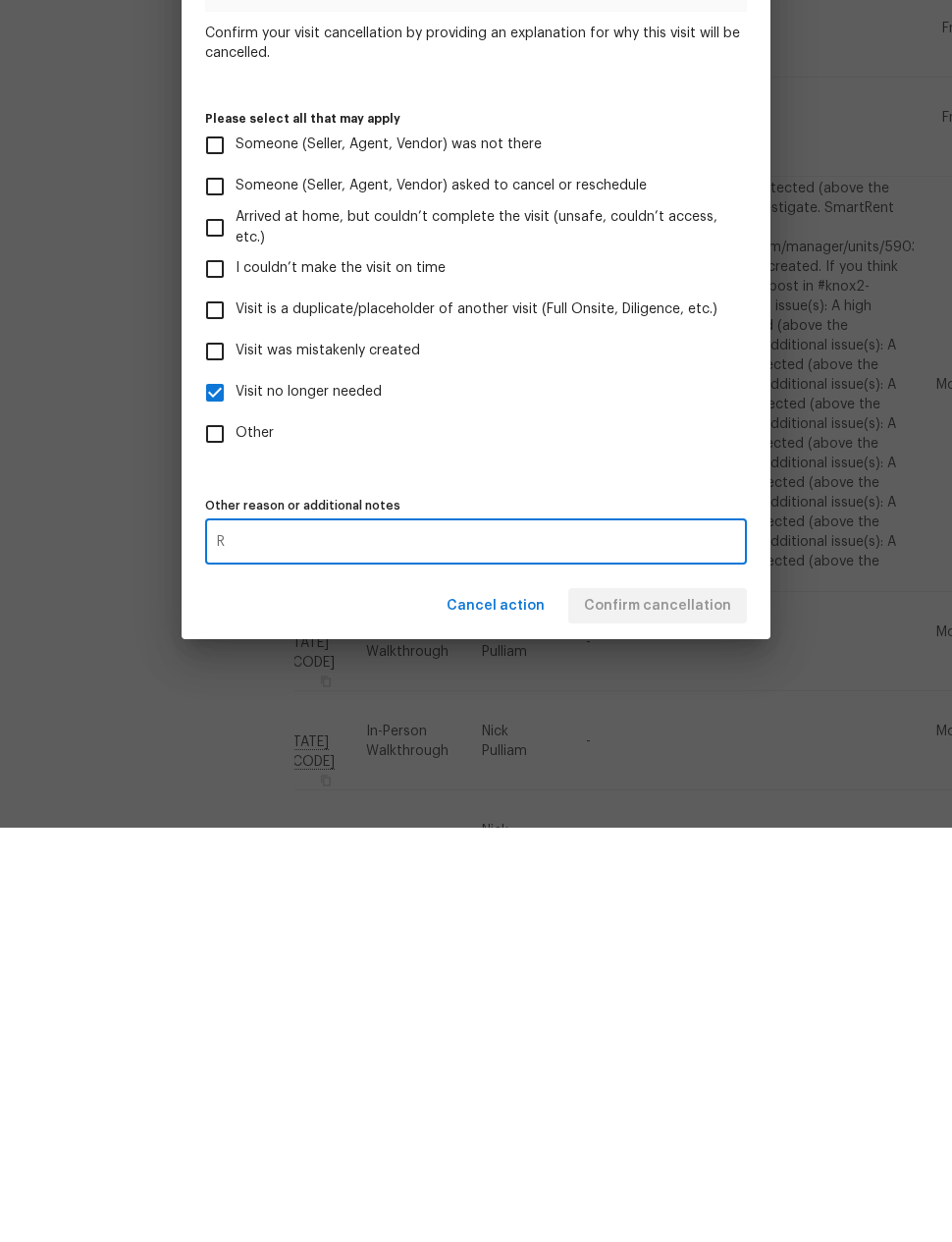scroll, scrollTop: 79, scrollLeft: 0, axis: vertical 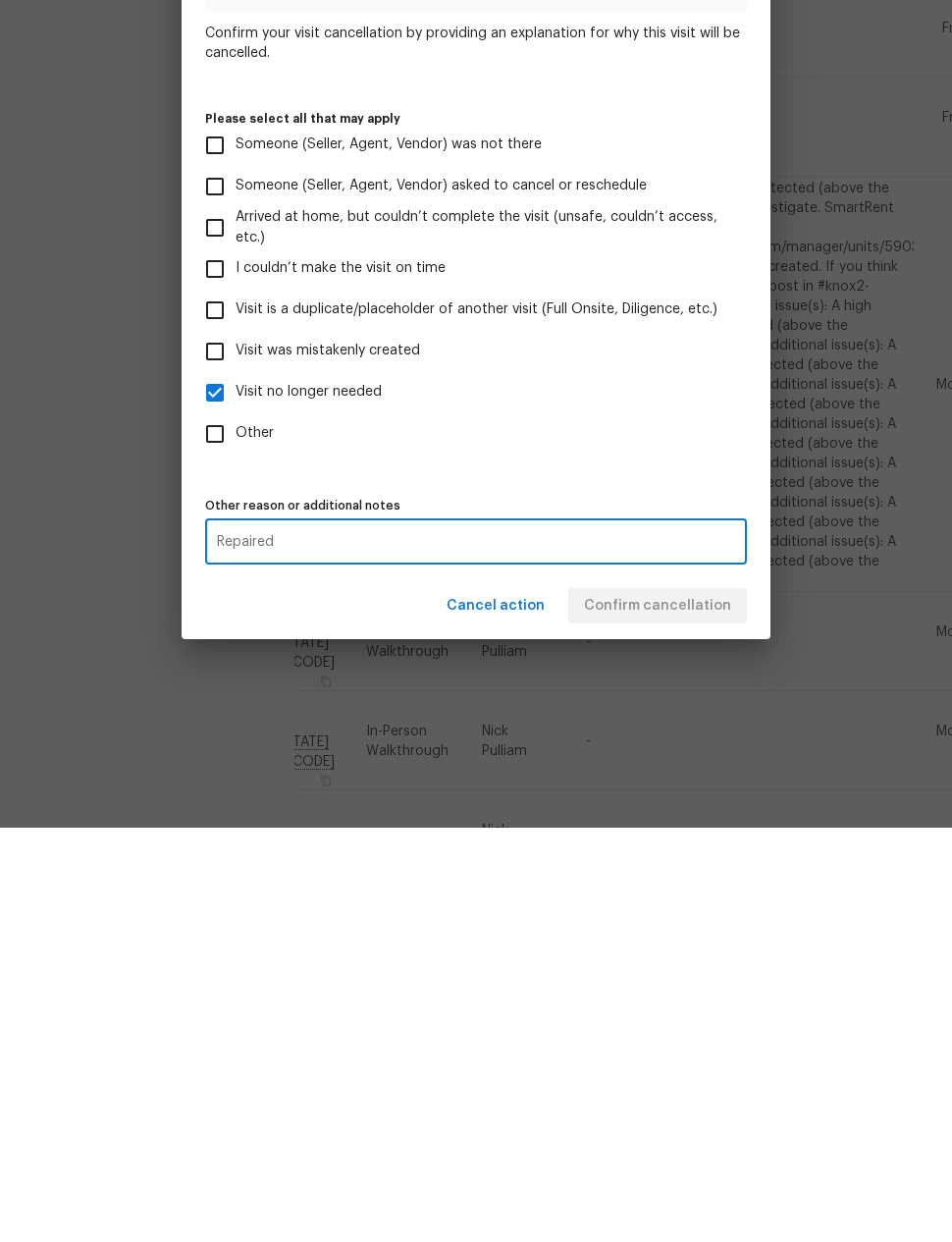 type on "Repaired" 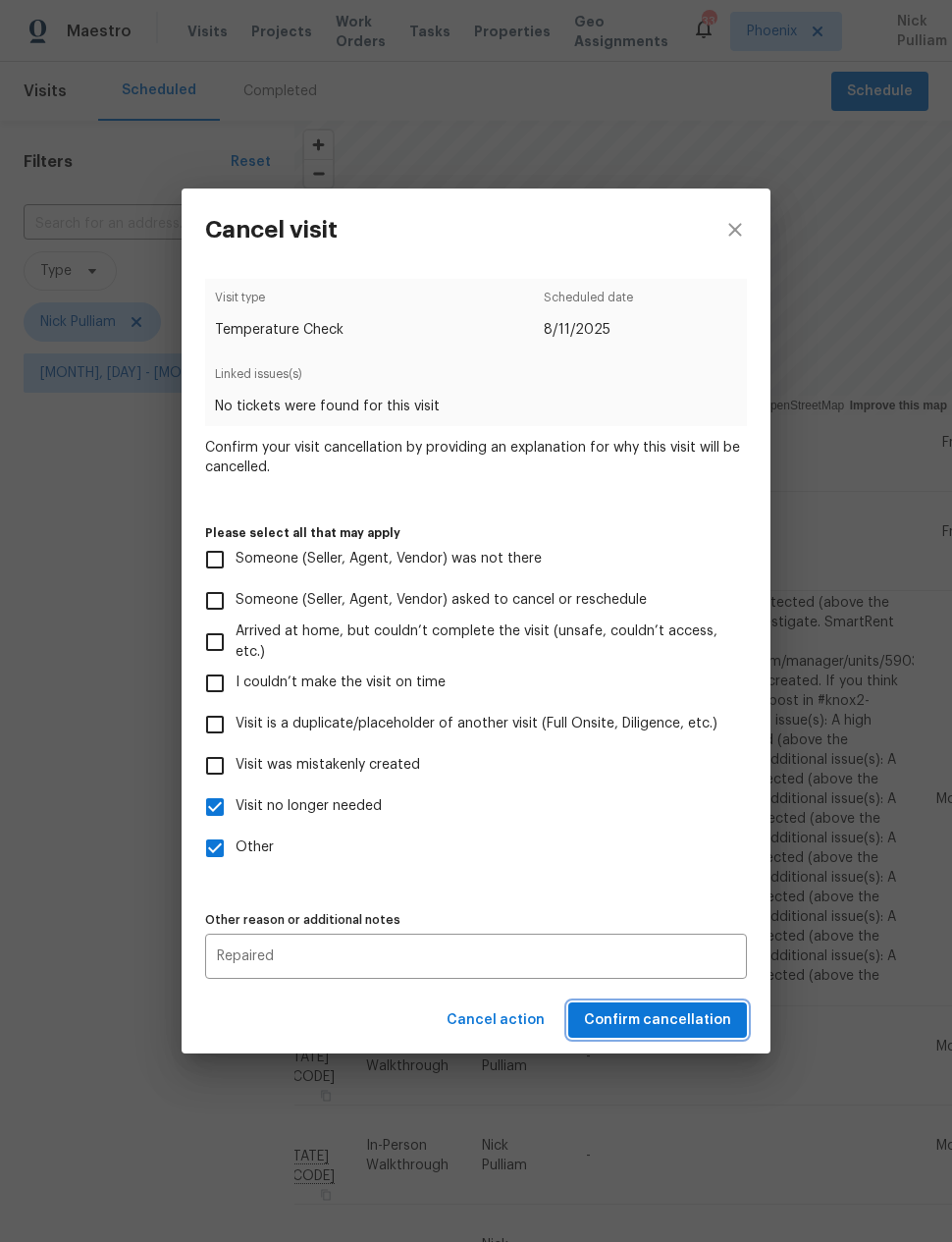 click on "Confirm cancellation" at bounding box center (658, 1020) 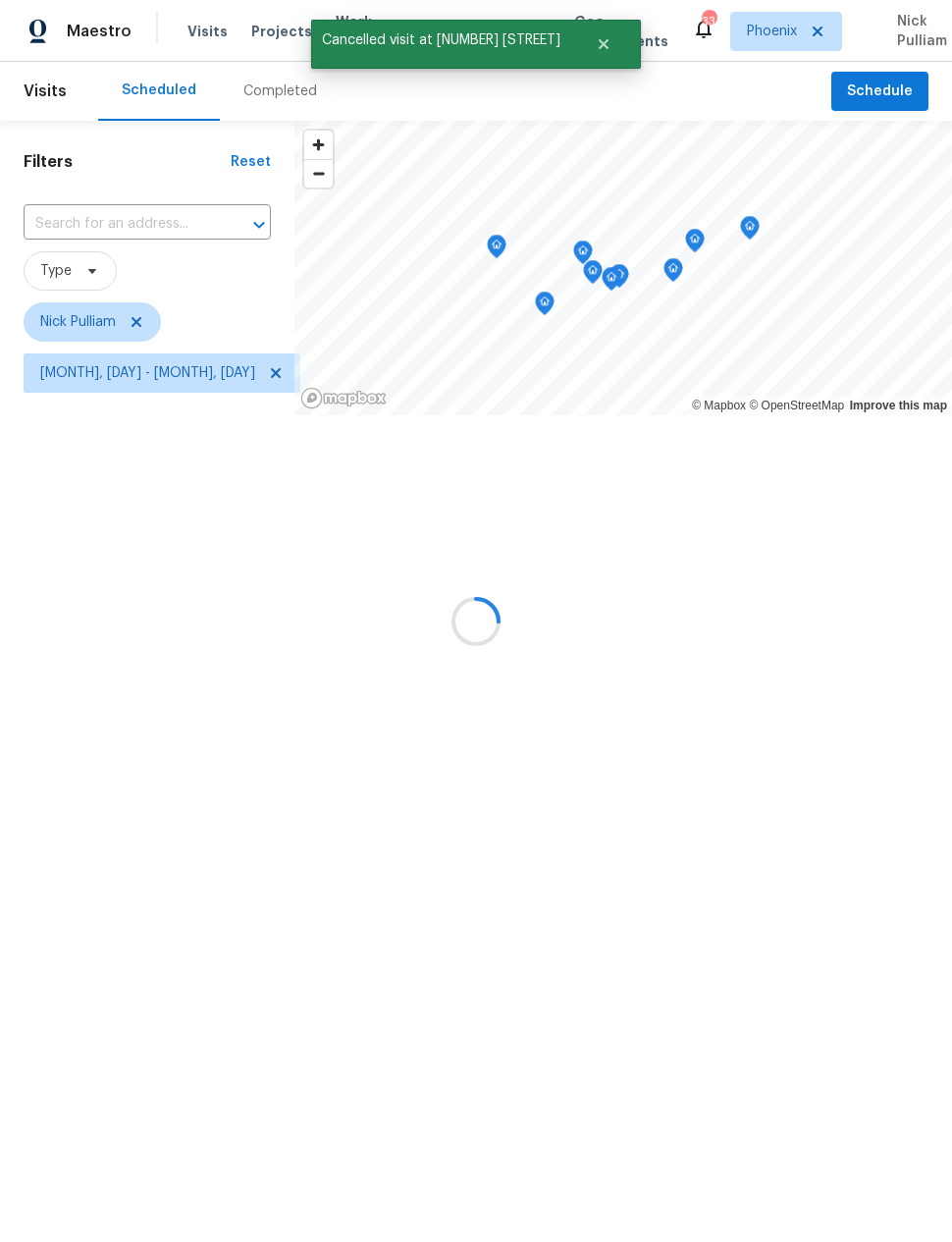 scroll, scrollTop: 0, scrollLeft: 0, axis: both 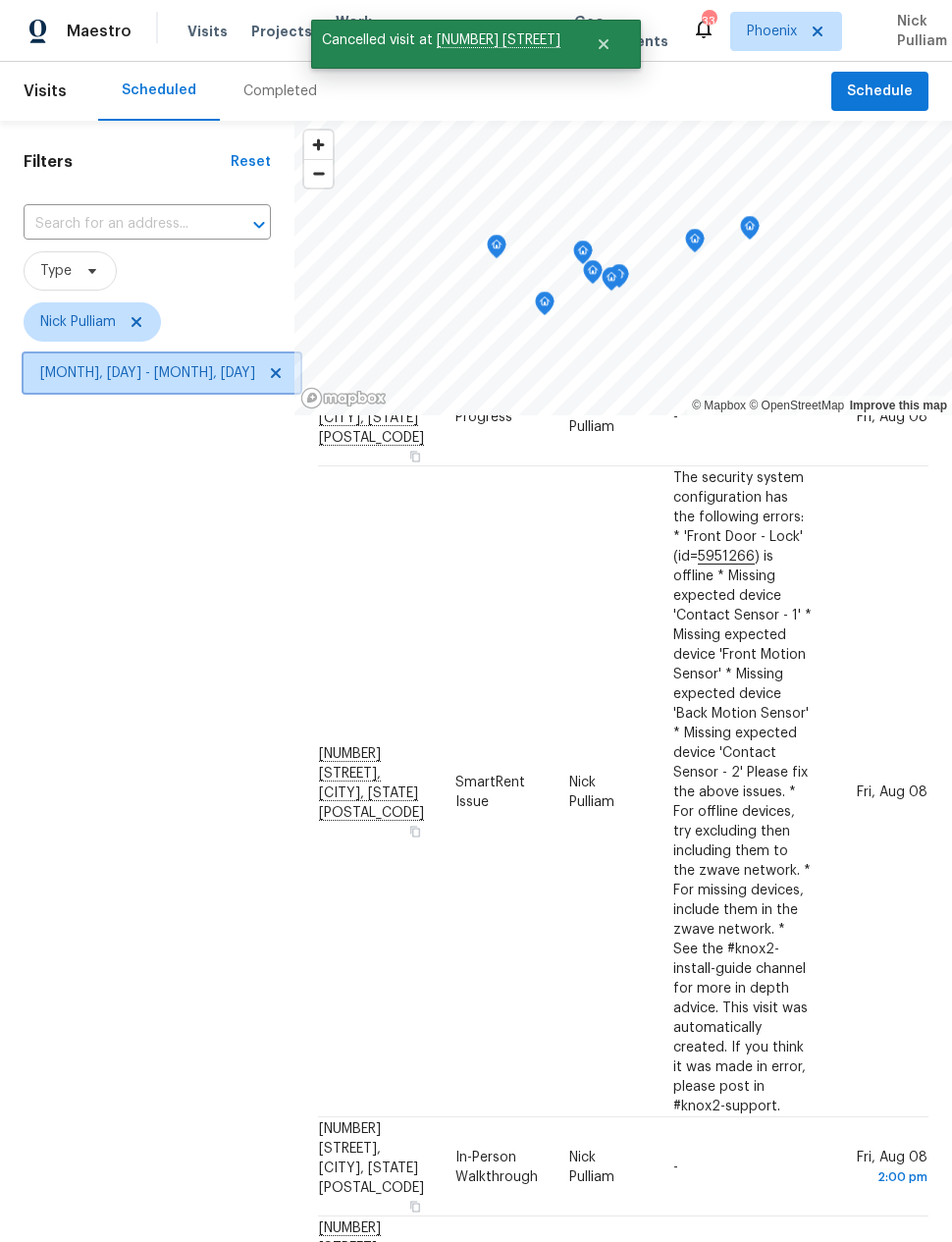 click on "Sun, Aug 03 - Mon, Aug 11" at bounding box center [147, 373] 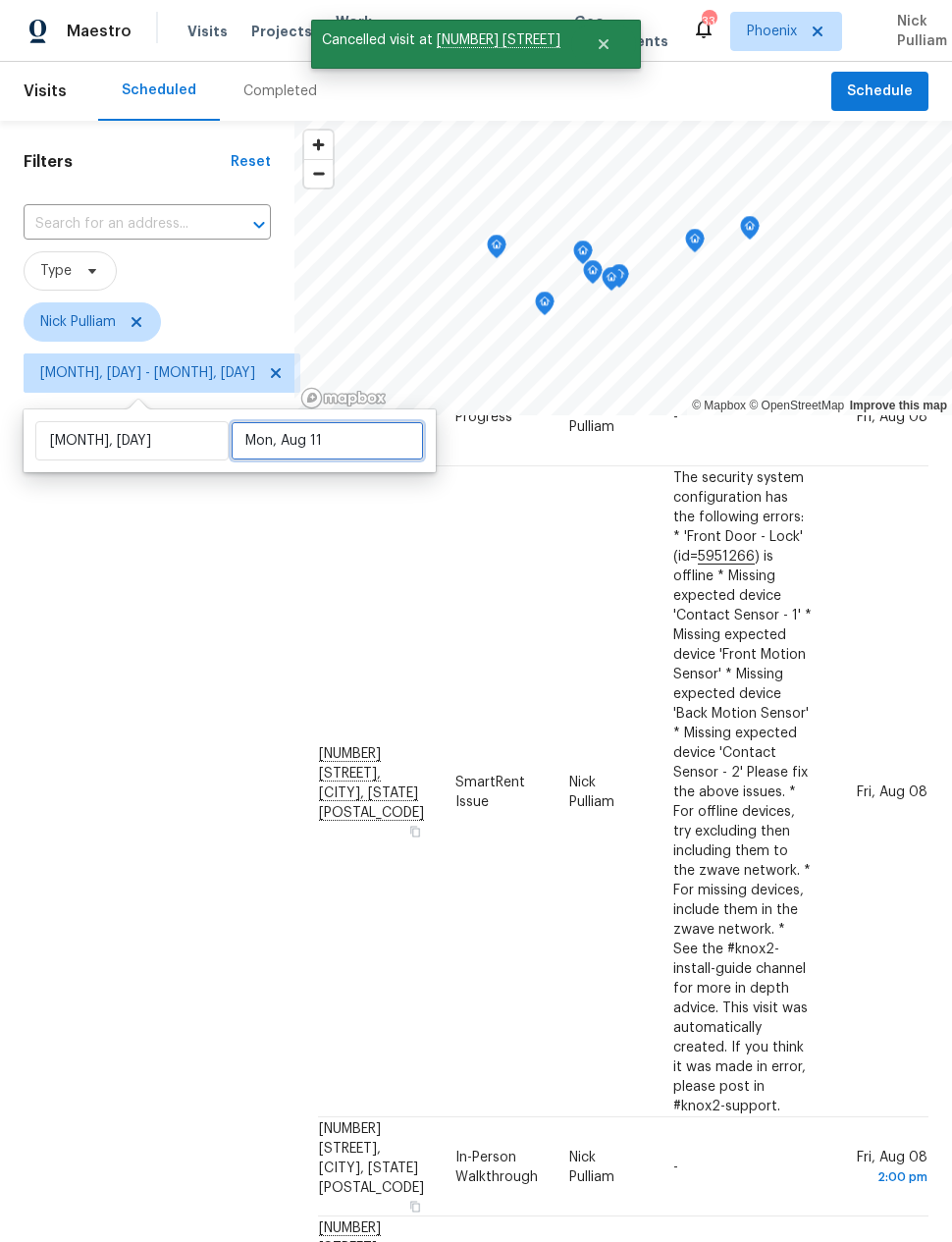 click on "Mon, Aug 11" at bounding box center (327, 441) 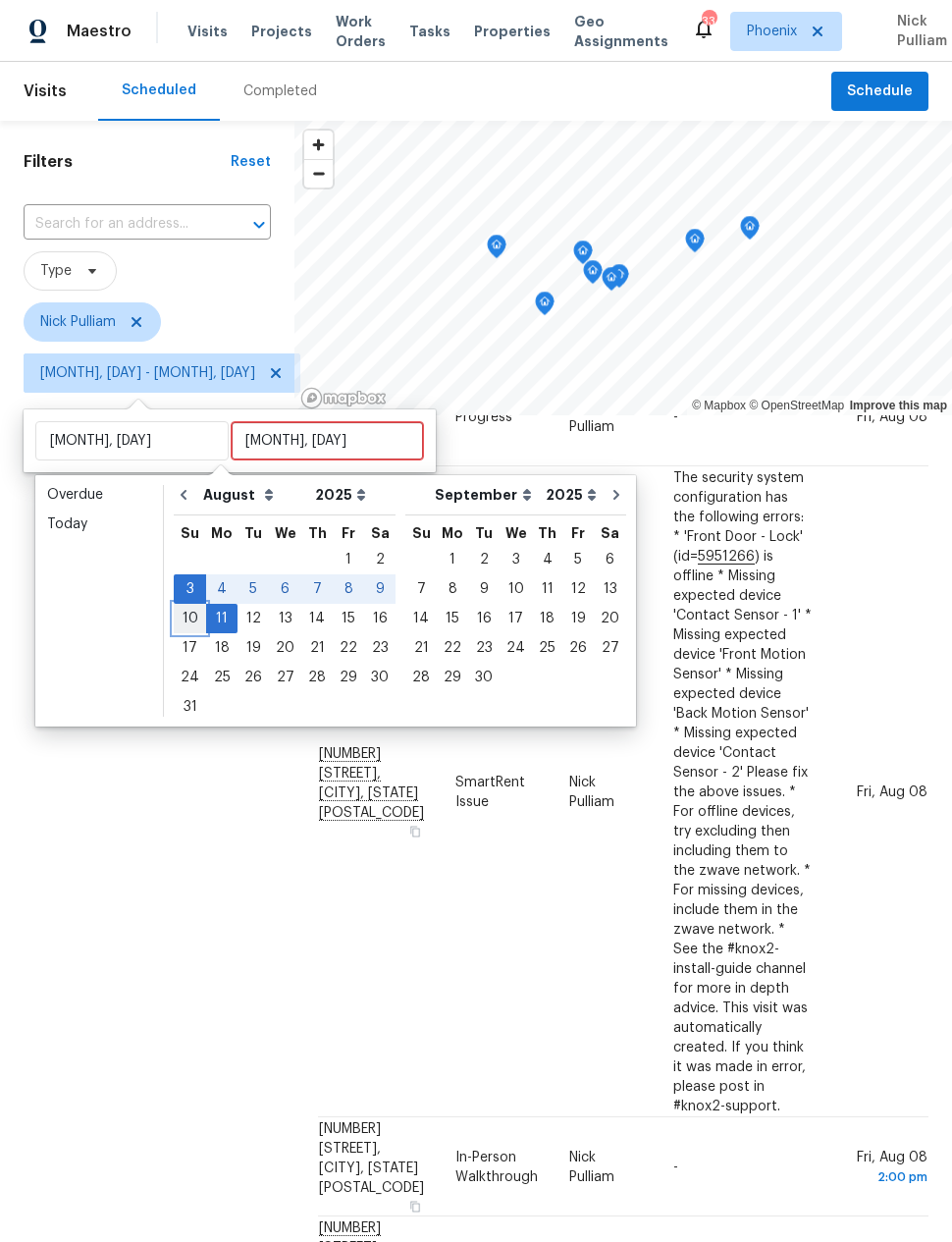 click on "10" at bounding box center [189, 619] 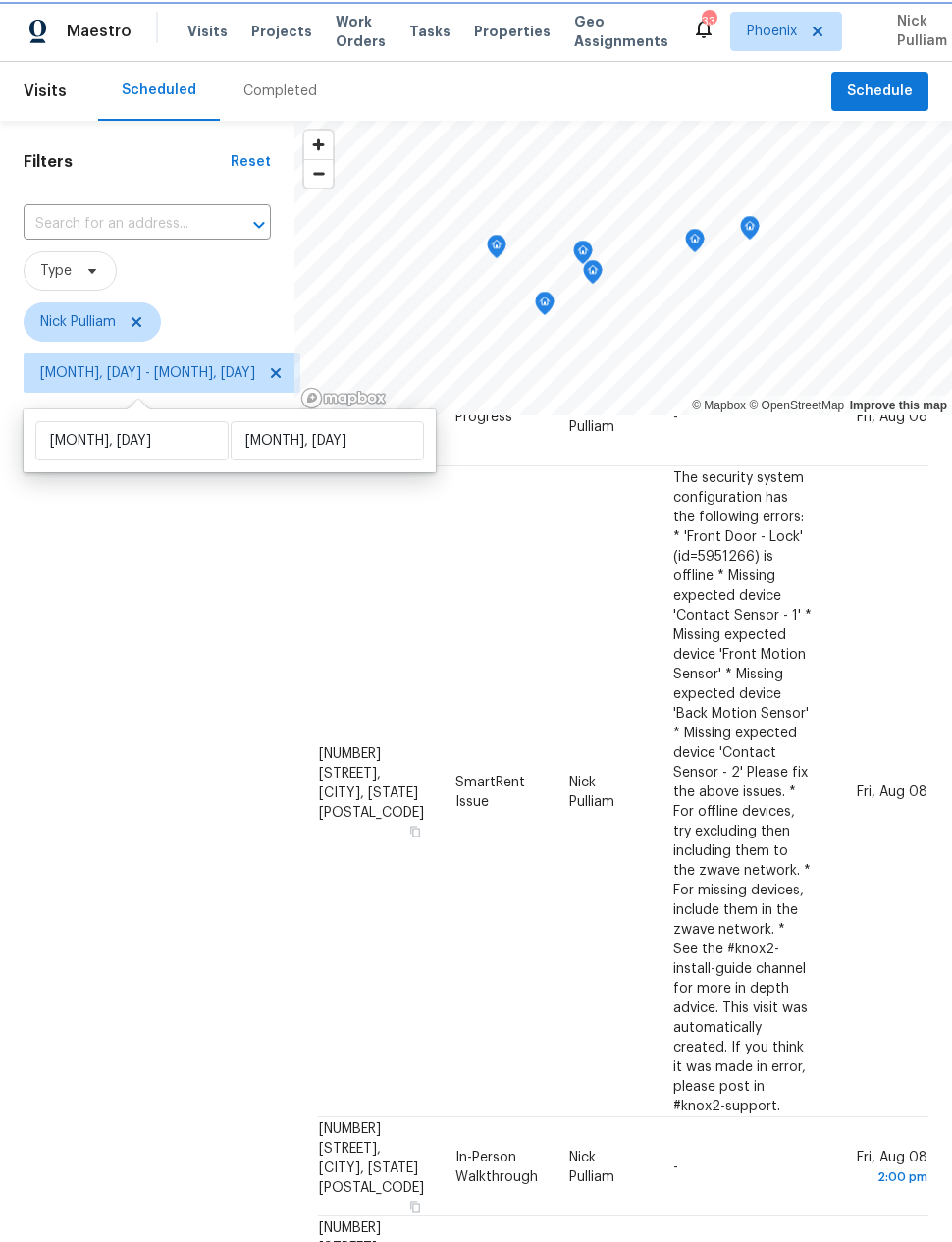 scroll, scrollTop: 0, scrollLeft: 0, axis: both 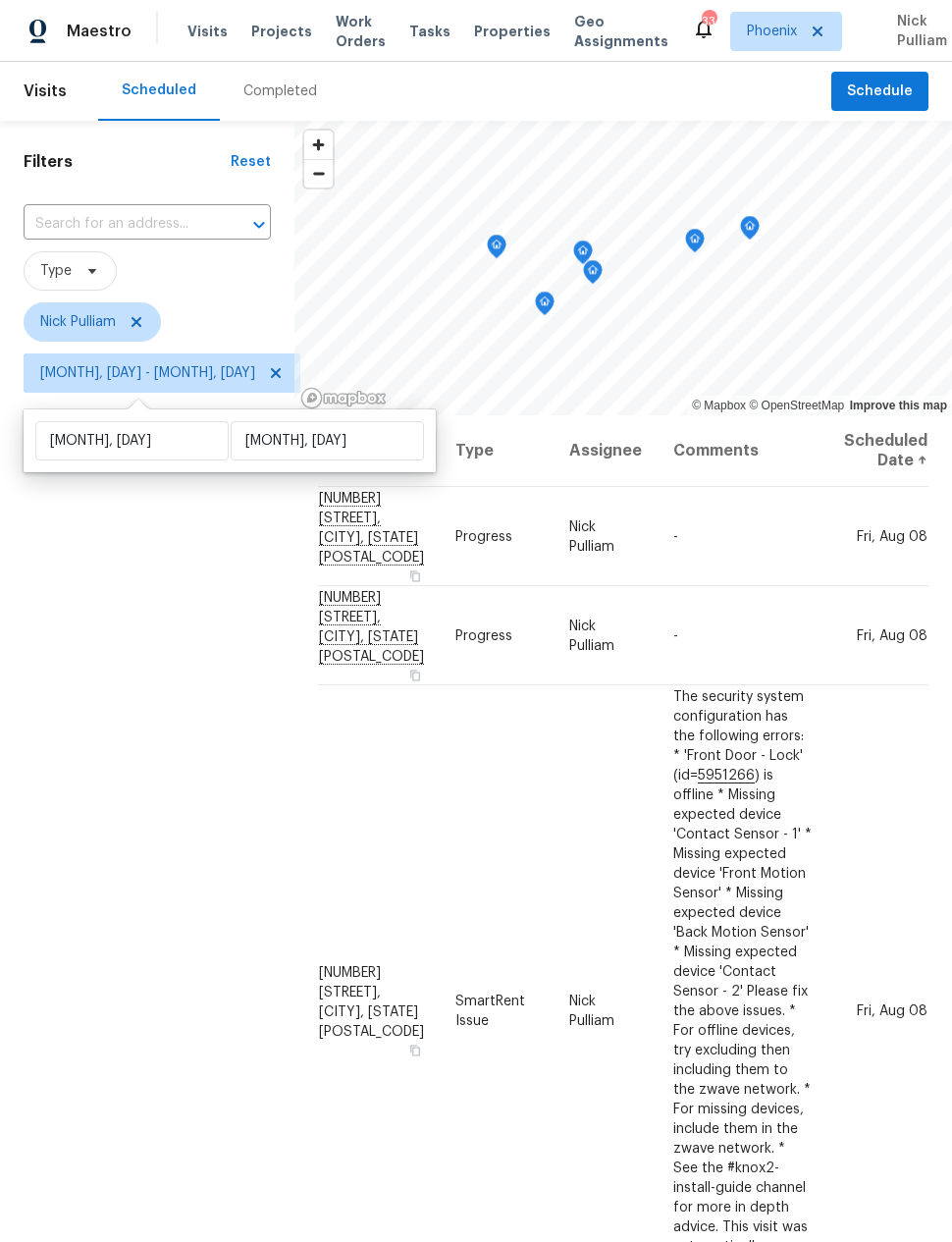 click on "Filters Reset ​ Type Nick Pulliam Sun, Aug 03 - Sun, Aug 10" at bounding box center [147, 765] 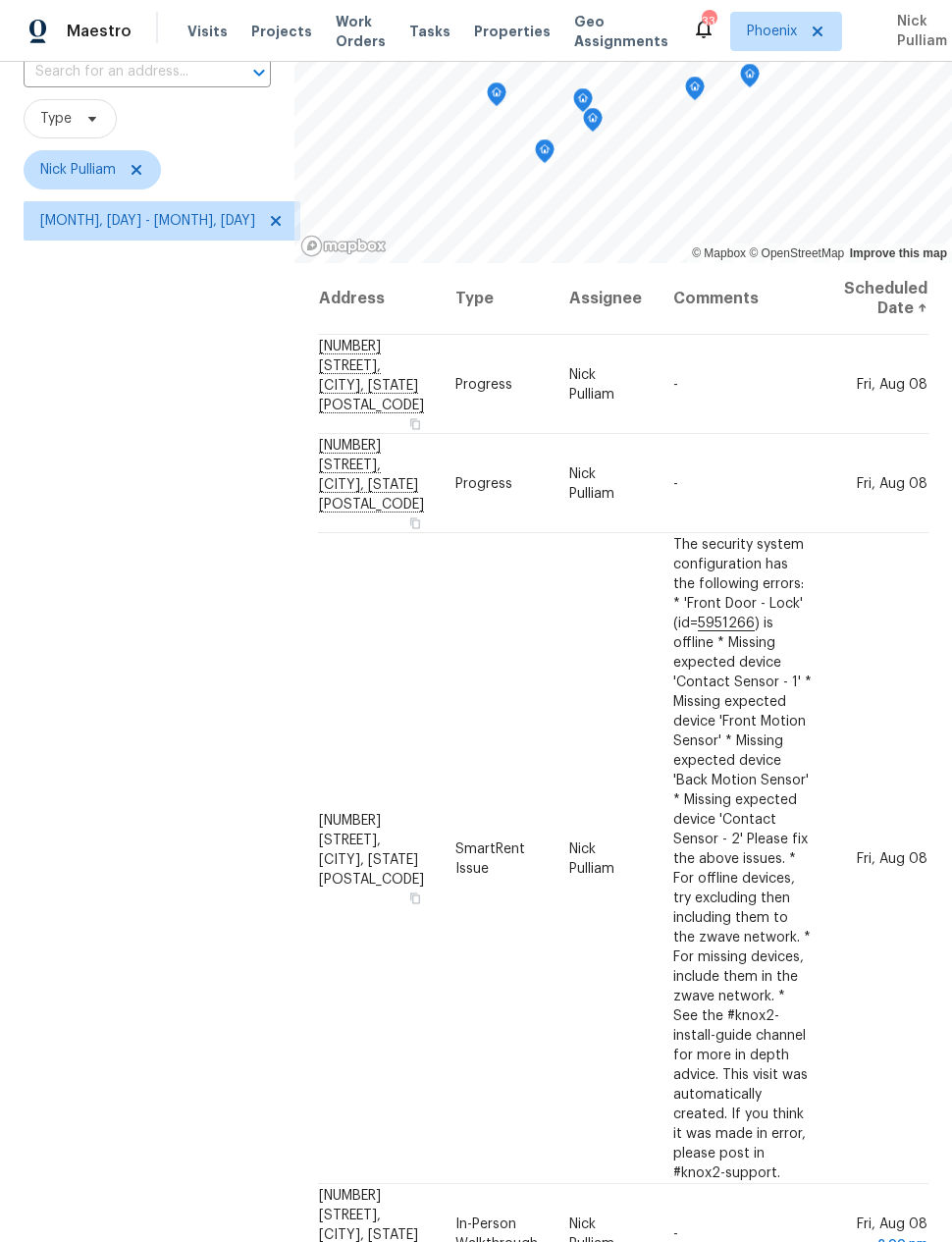 scroll, scrollTop: 151, scrollLeft: 0, axis: vertical 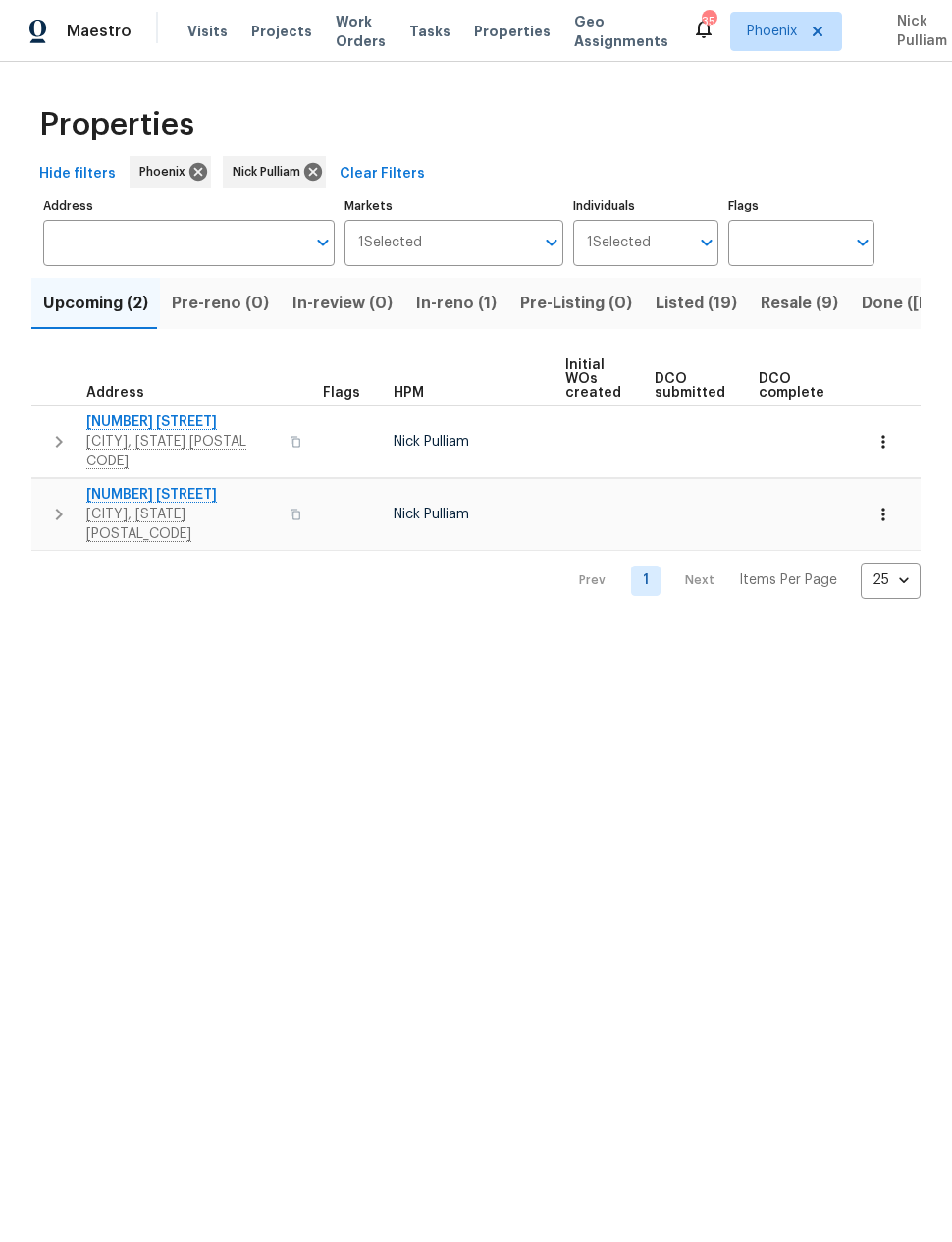 click on "Resale (9)" at bounding box center (799, 303) 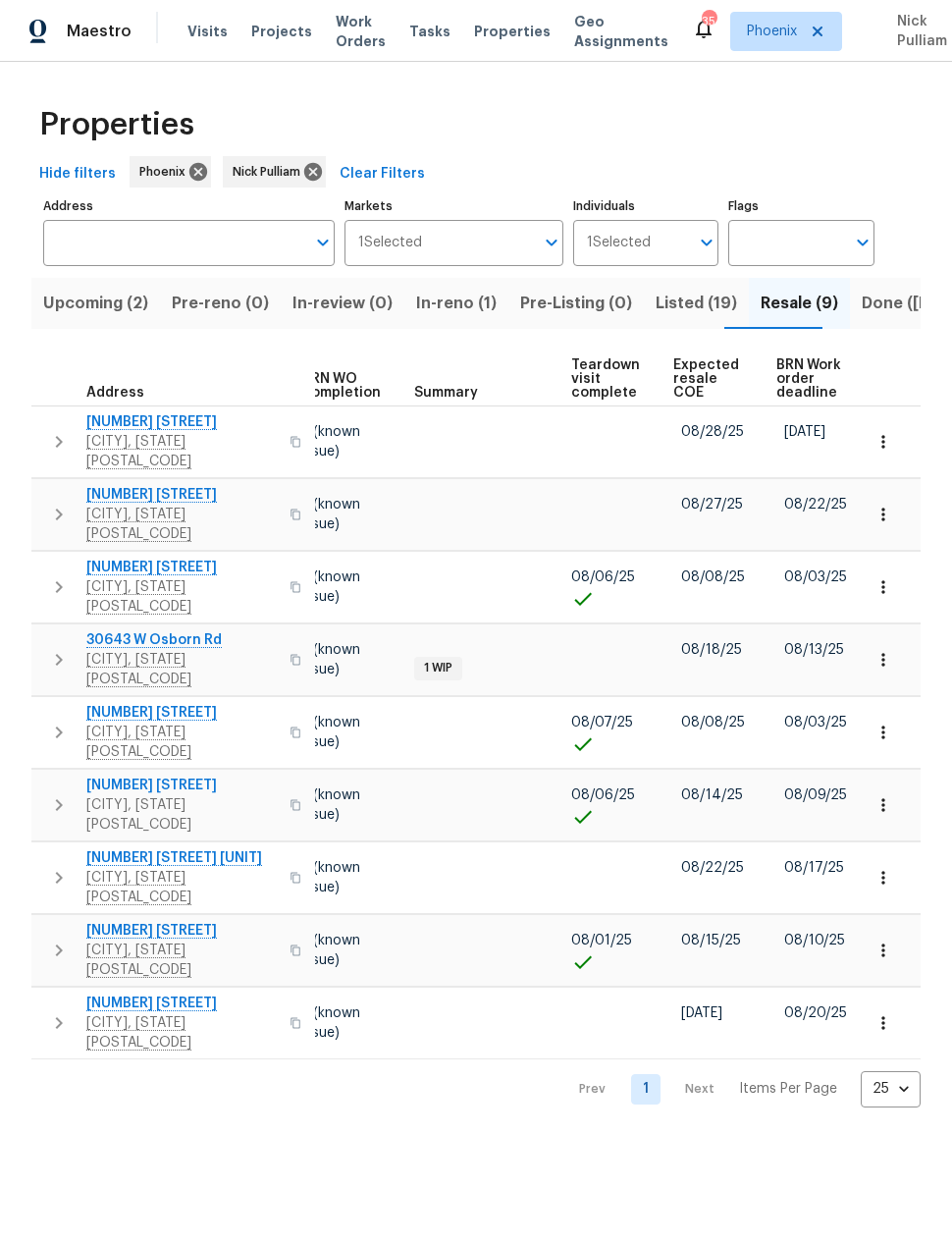 scroll, scrollTop: 0, scrollLeft: 262, axis: horizontal 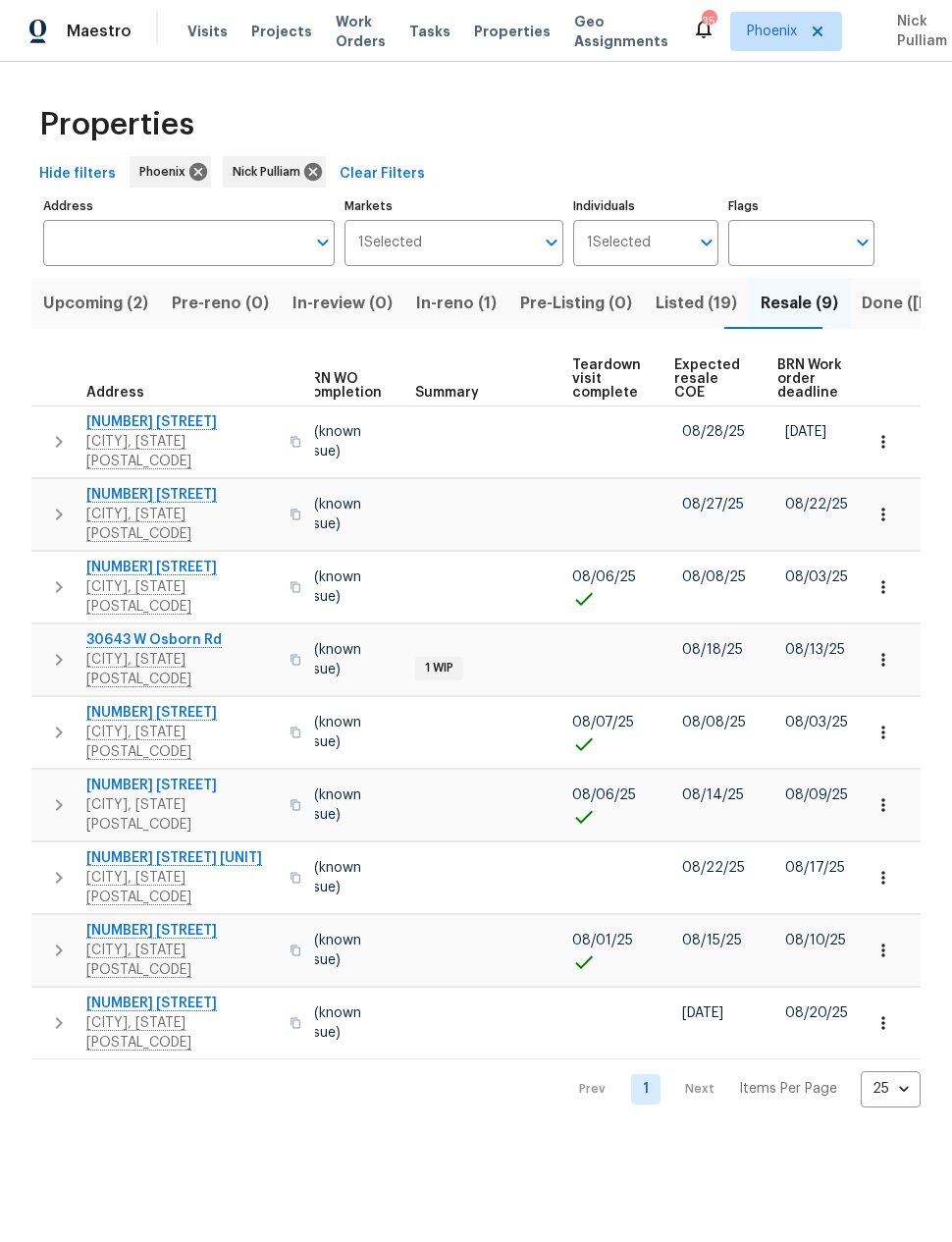 click on "Expected resale COE" at bounding box center [709, 379] 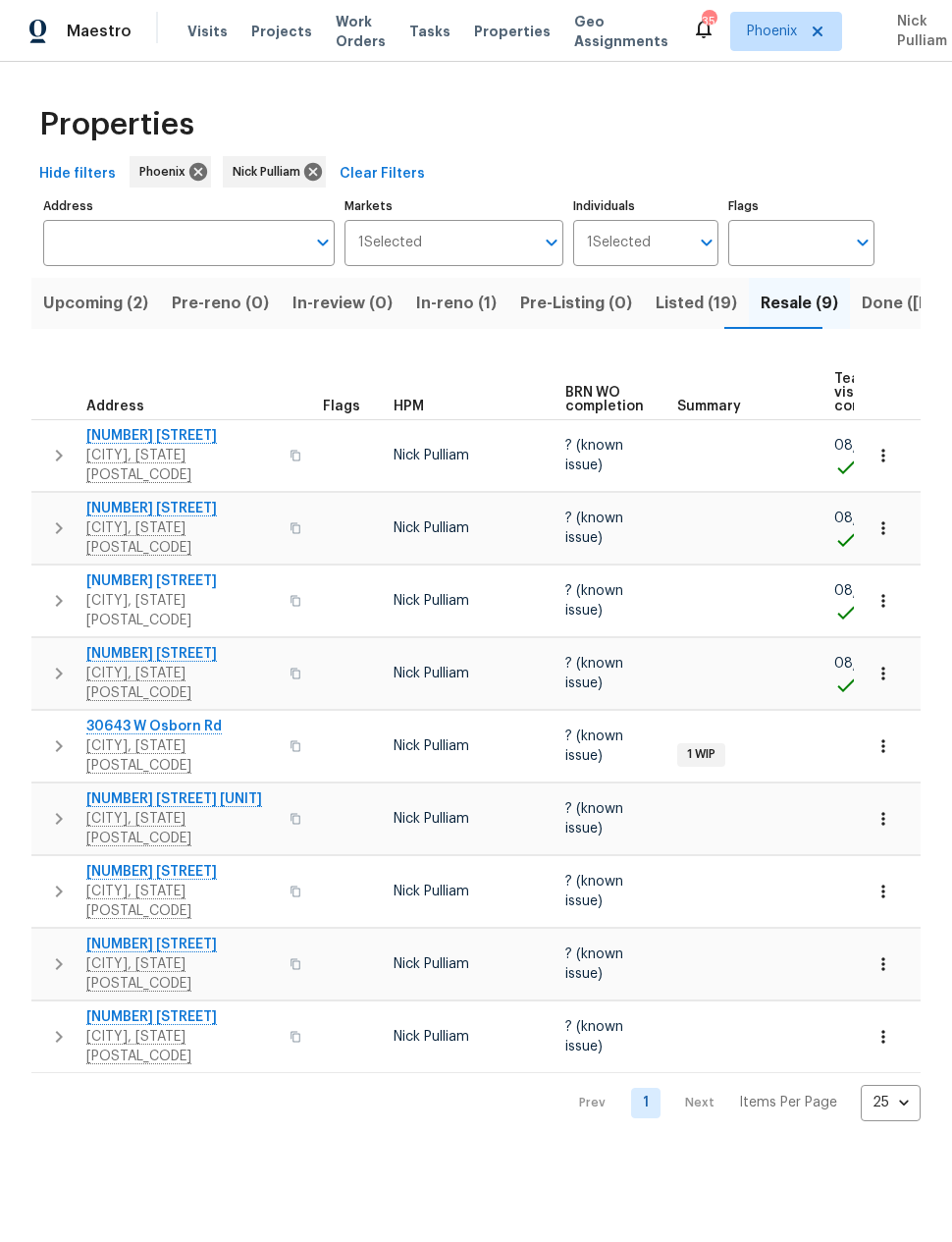 scroll, scrollTop: 0, scrollLeft: 0, axis: both 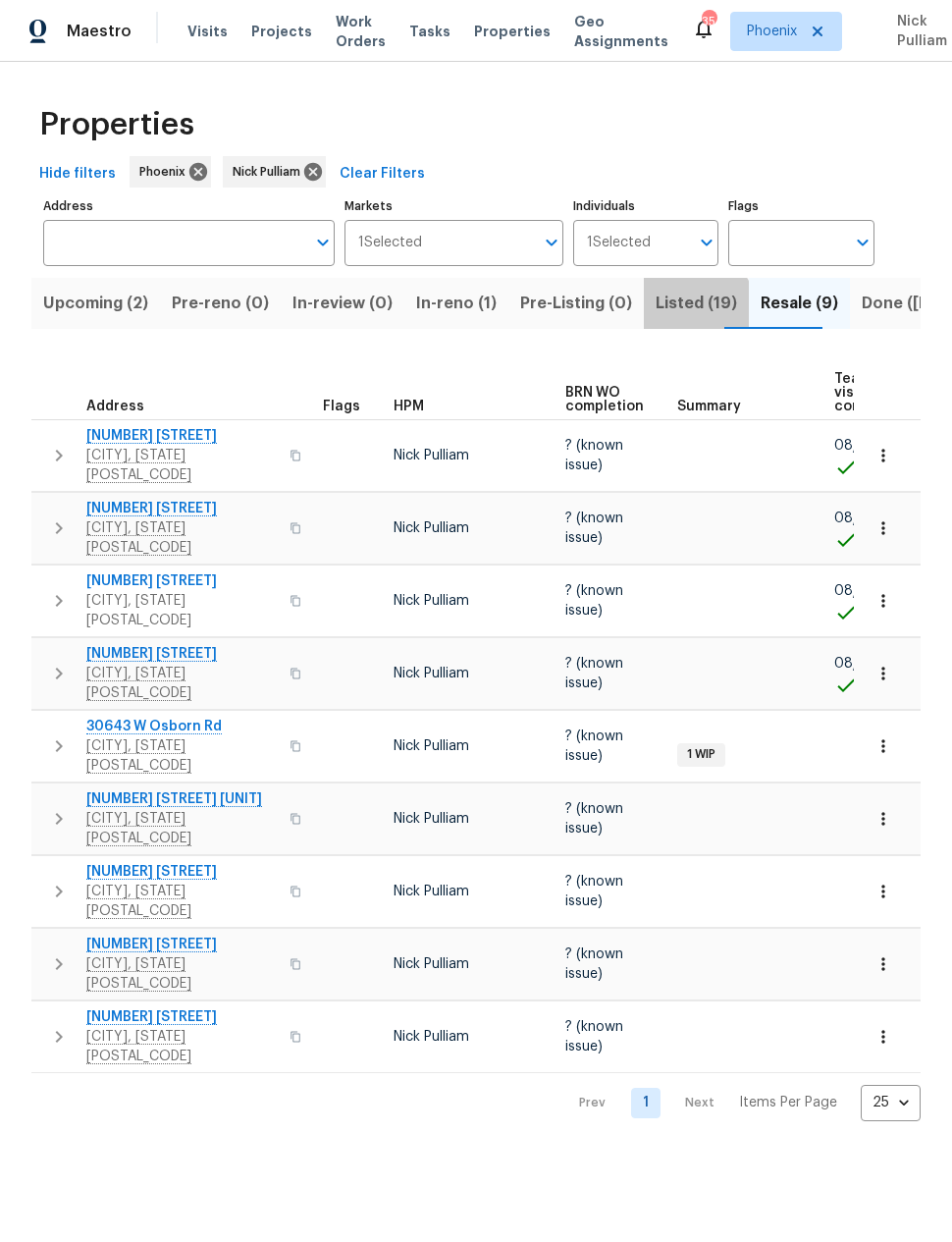 click on "Listed (19)" at bounding box center [696, 303] 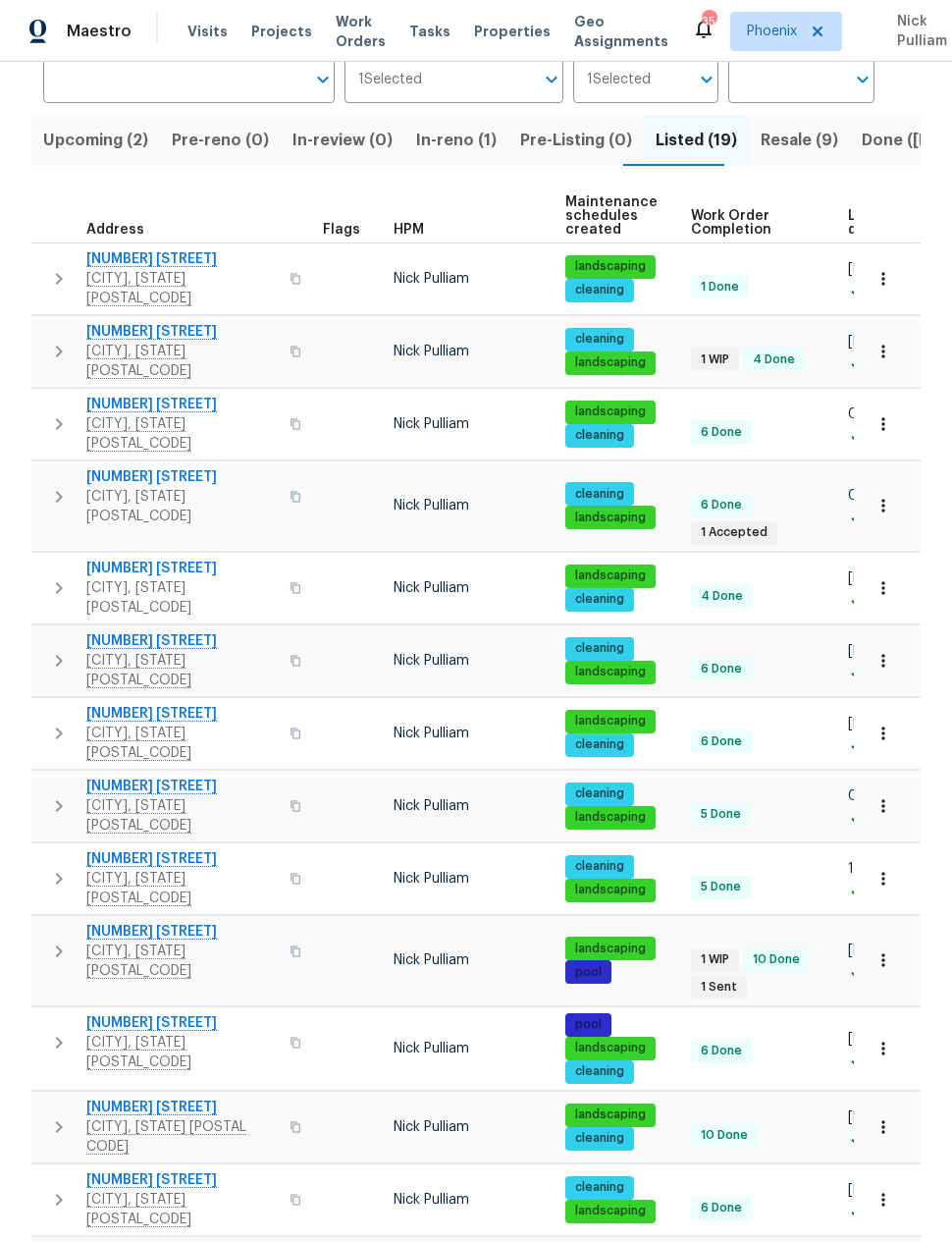 scroll, scrollTop: 156, scrollLeft: 0, axis: vertical 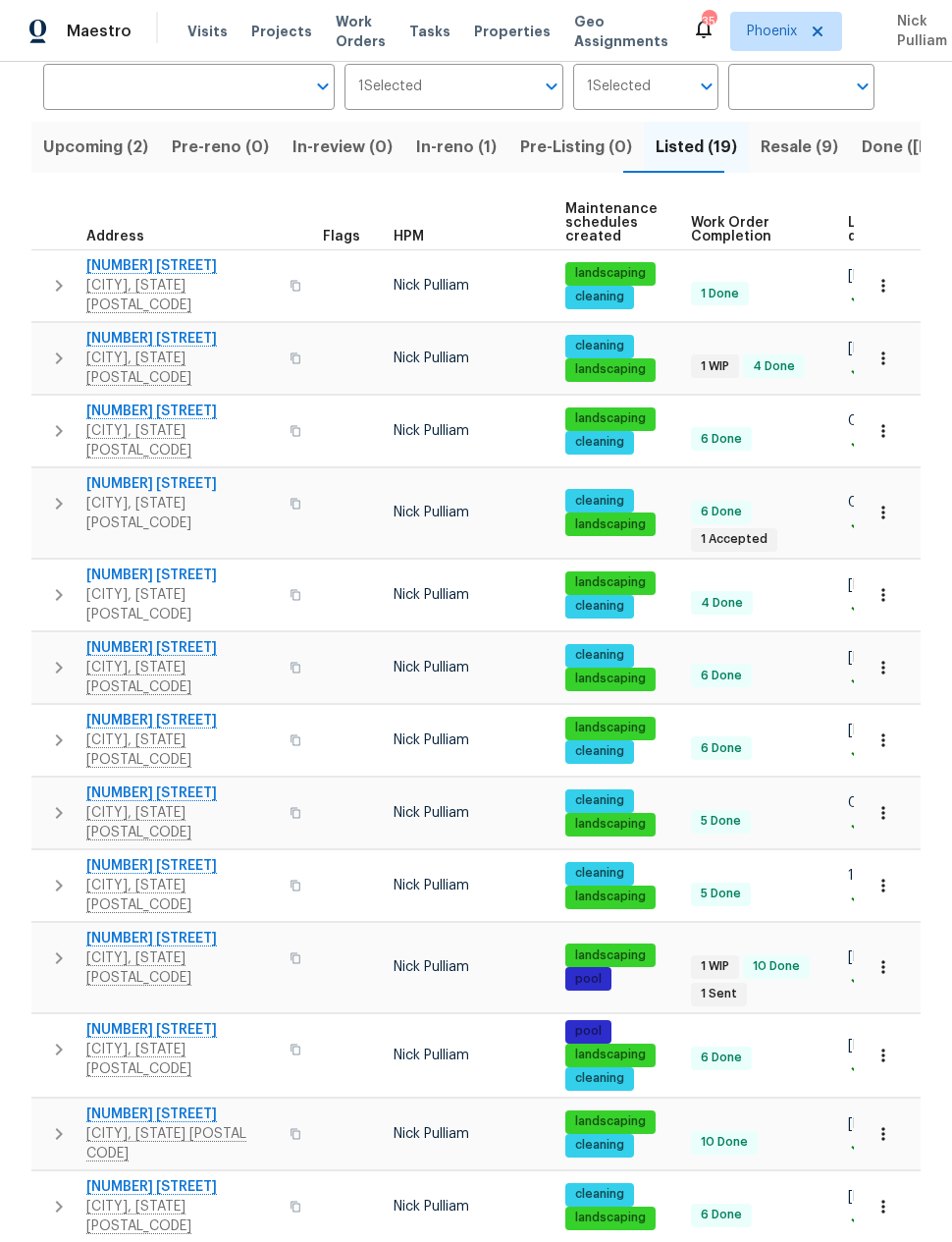 click 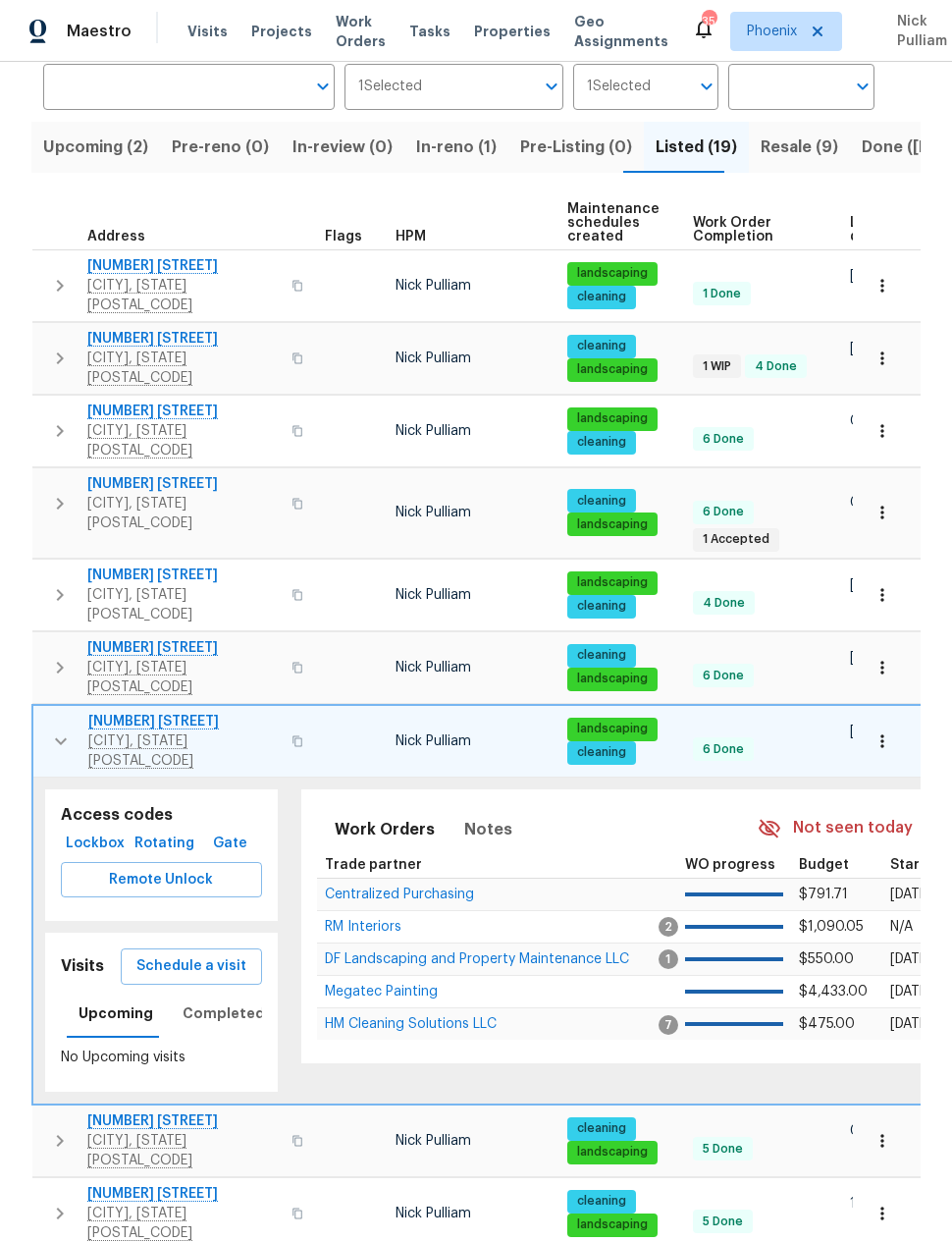 click on "Schedule a visit" at bounding box center (191, 966) 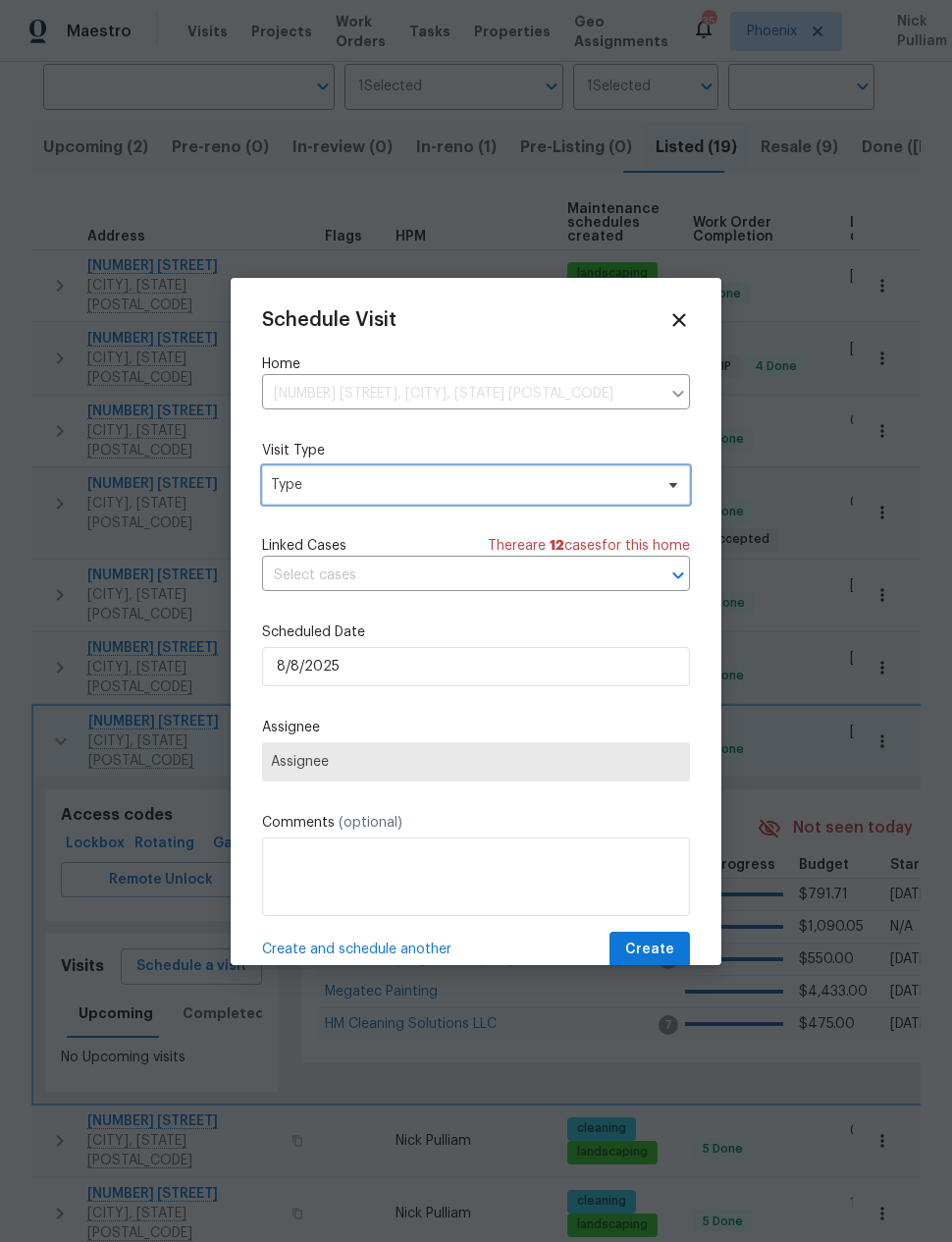 click on "Type" at bounding box center (476, 485) 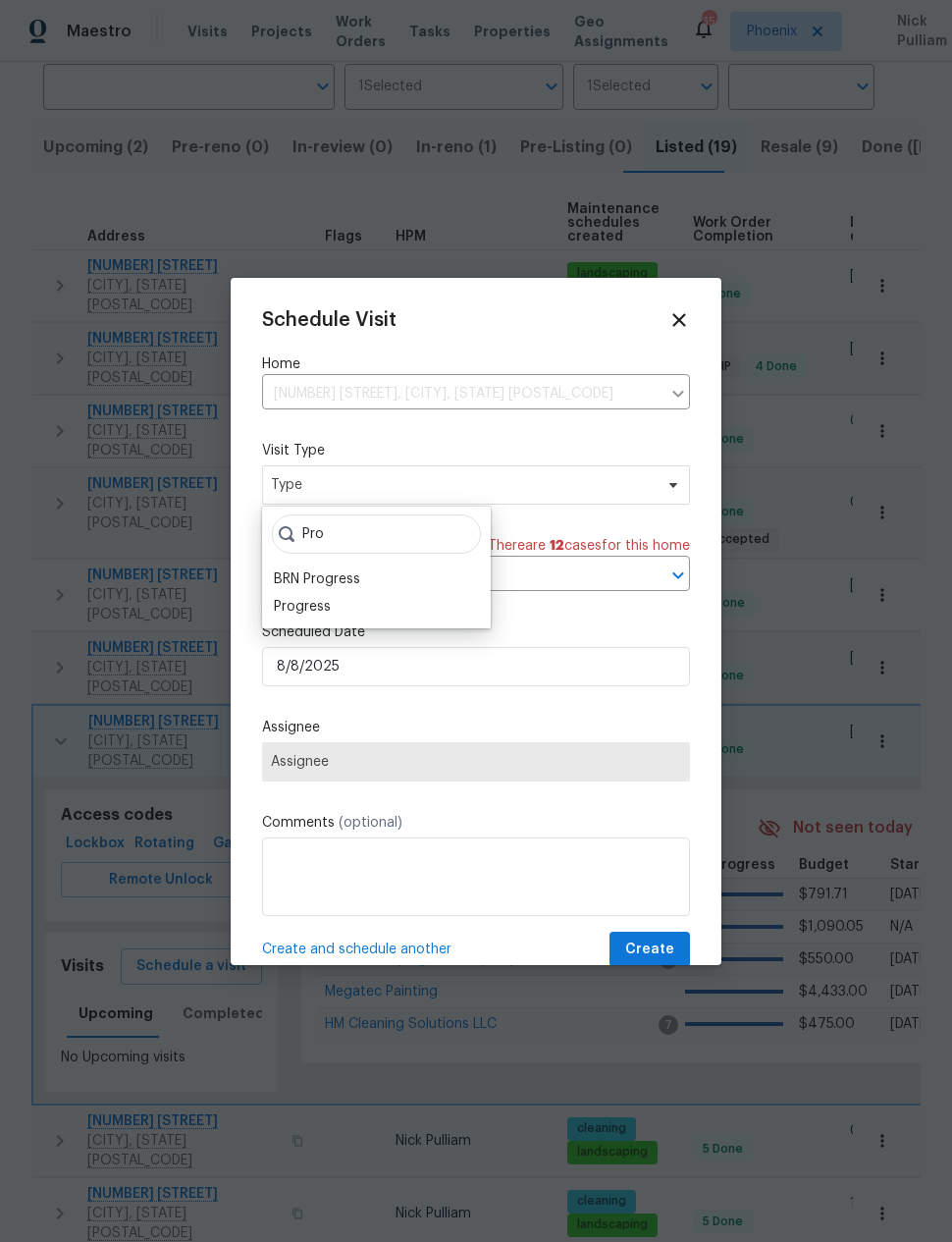 type on "Pro" 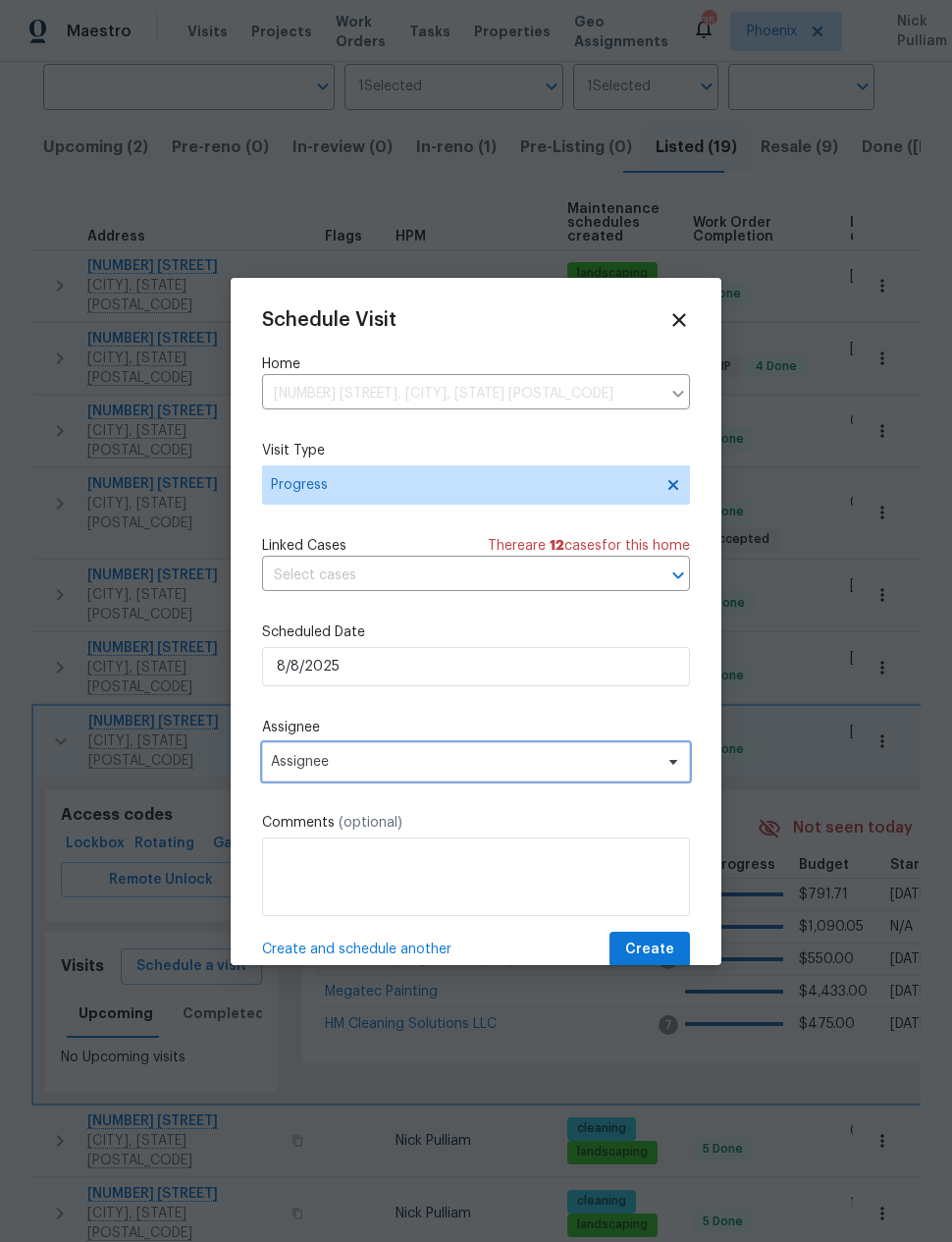 click on "Assignee" at bounding box center [463, 762] 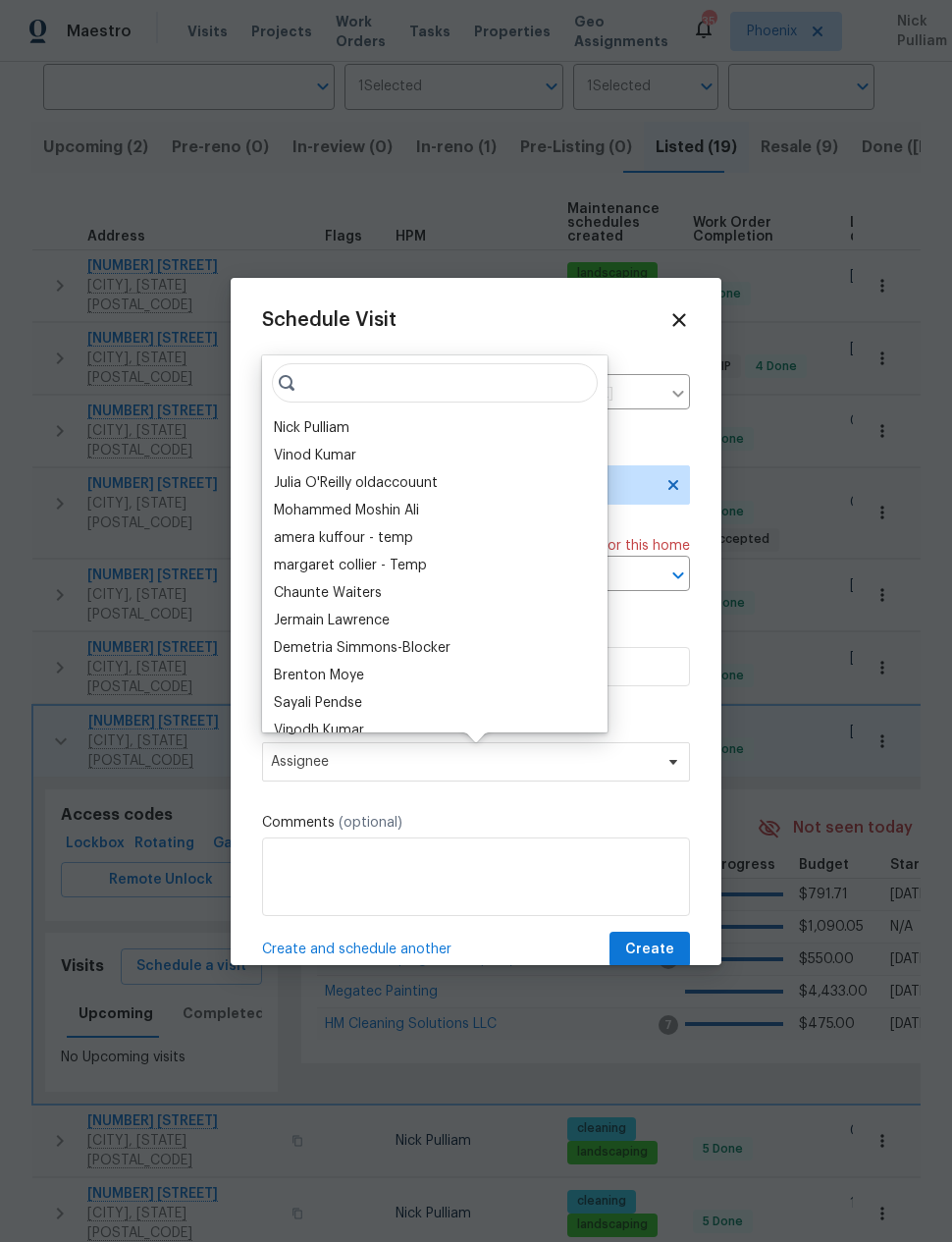 click on "Nick Pulliam" at bounding box center (311, 428) 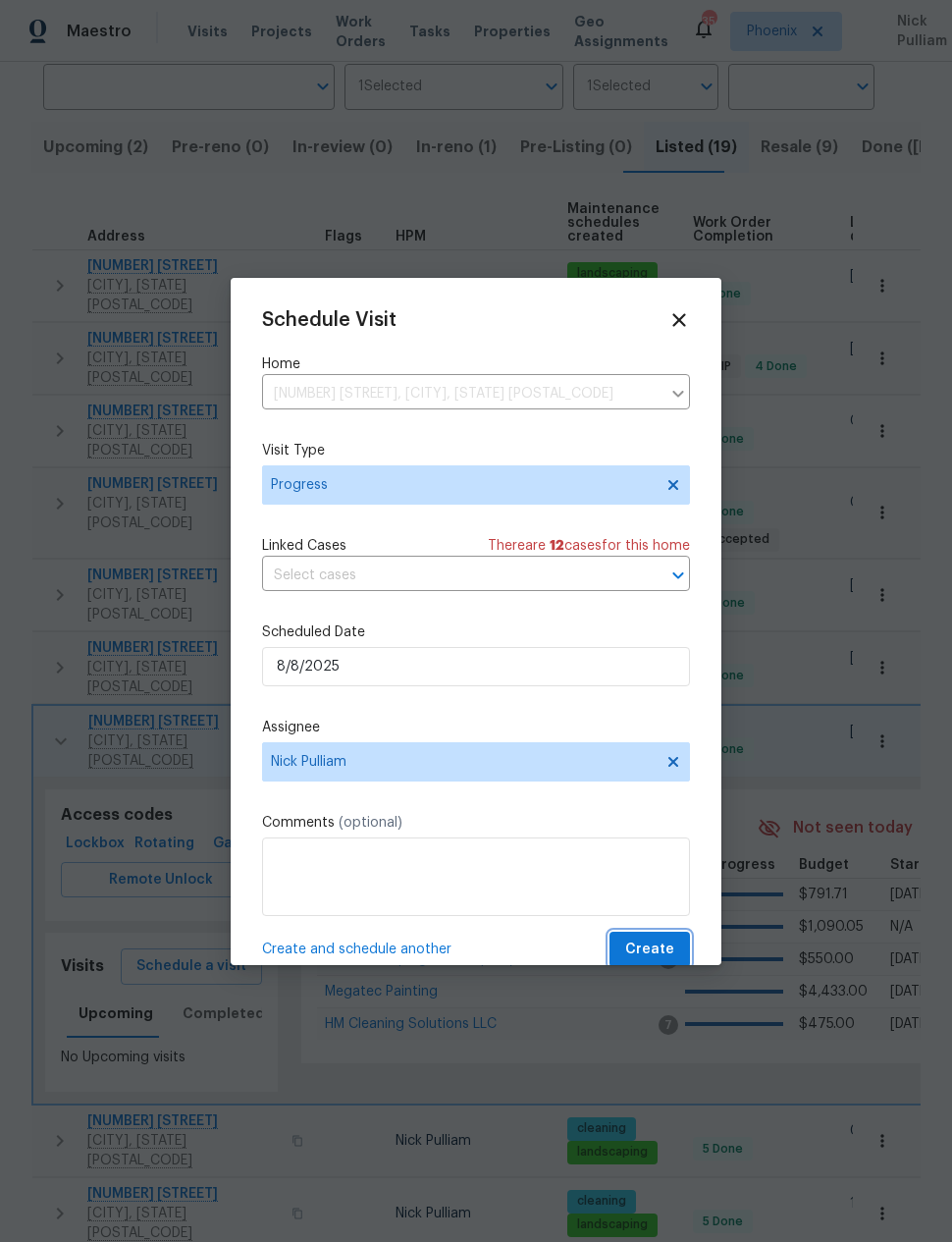 click on "Create" at bounding box center (650, 949) 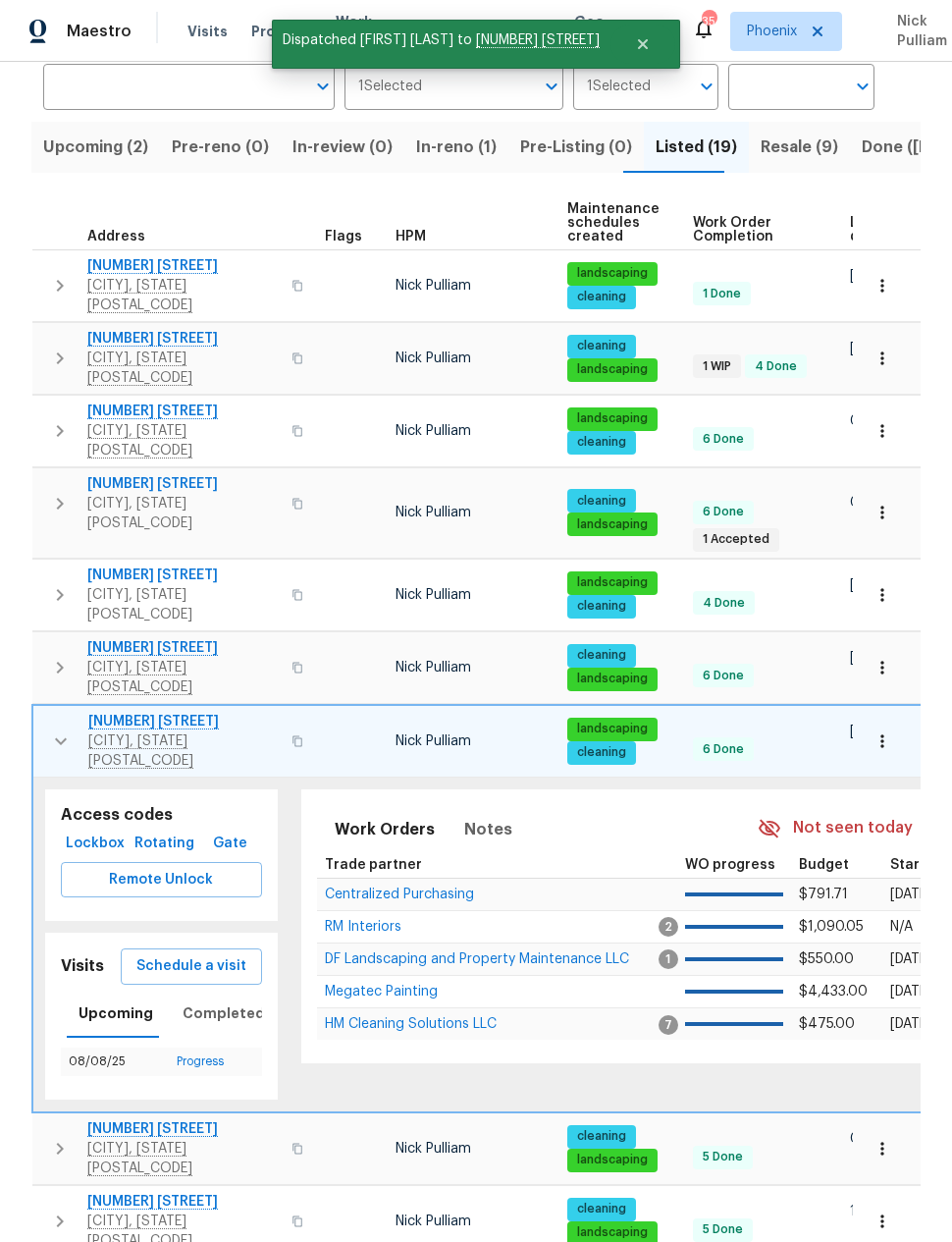 click 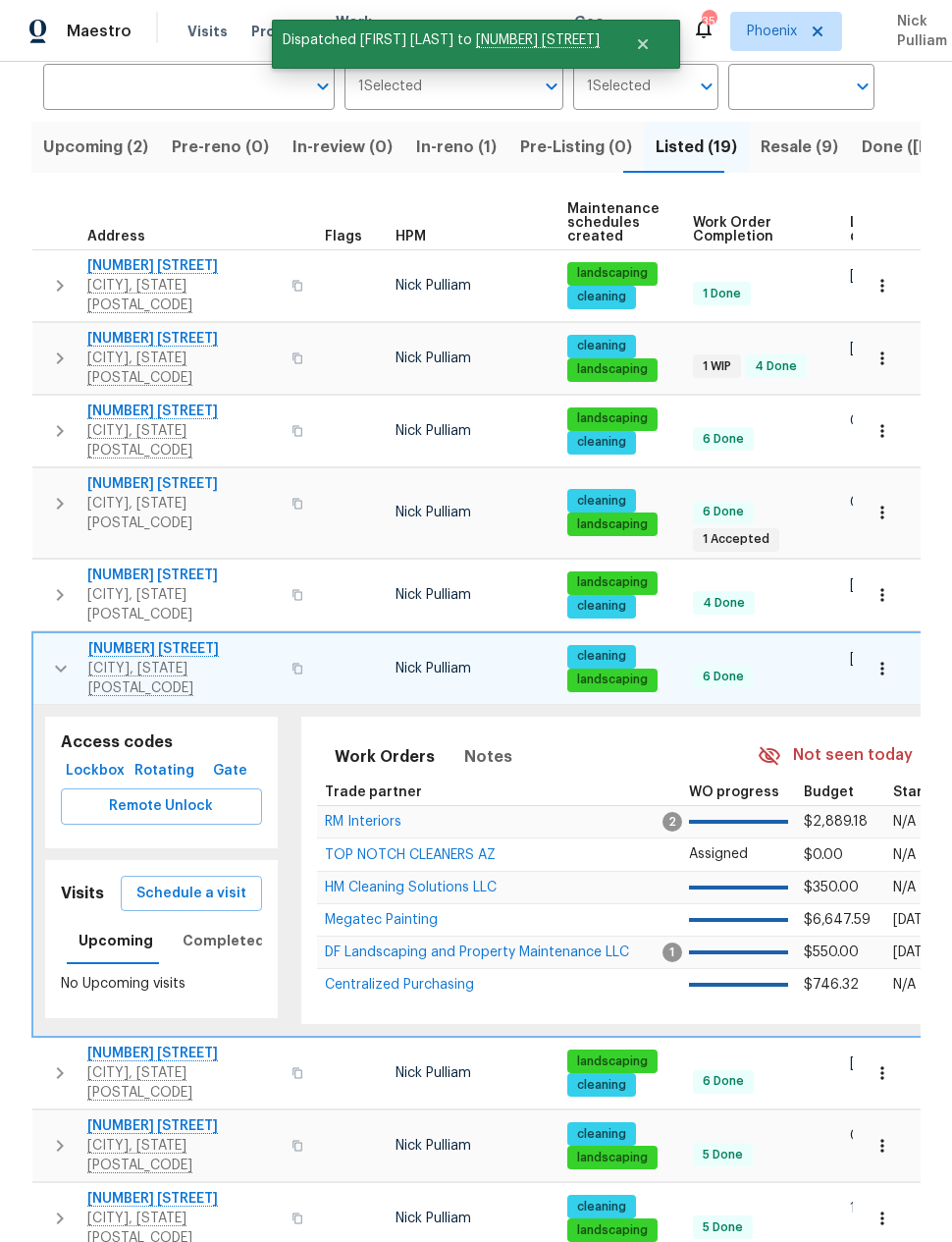 click on "Schedule a visit" at bounding box center (191, 893) 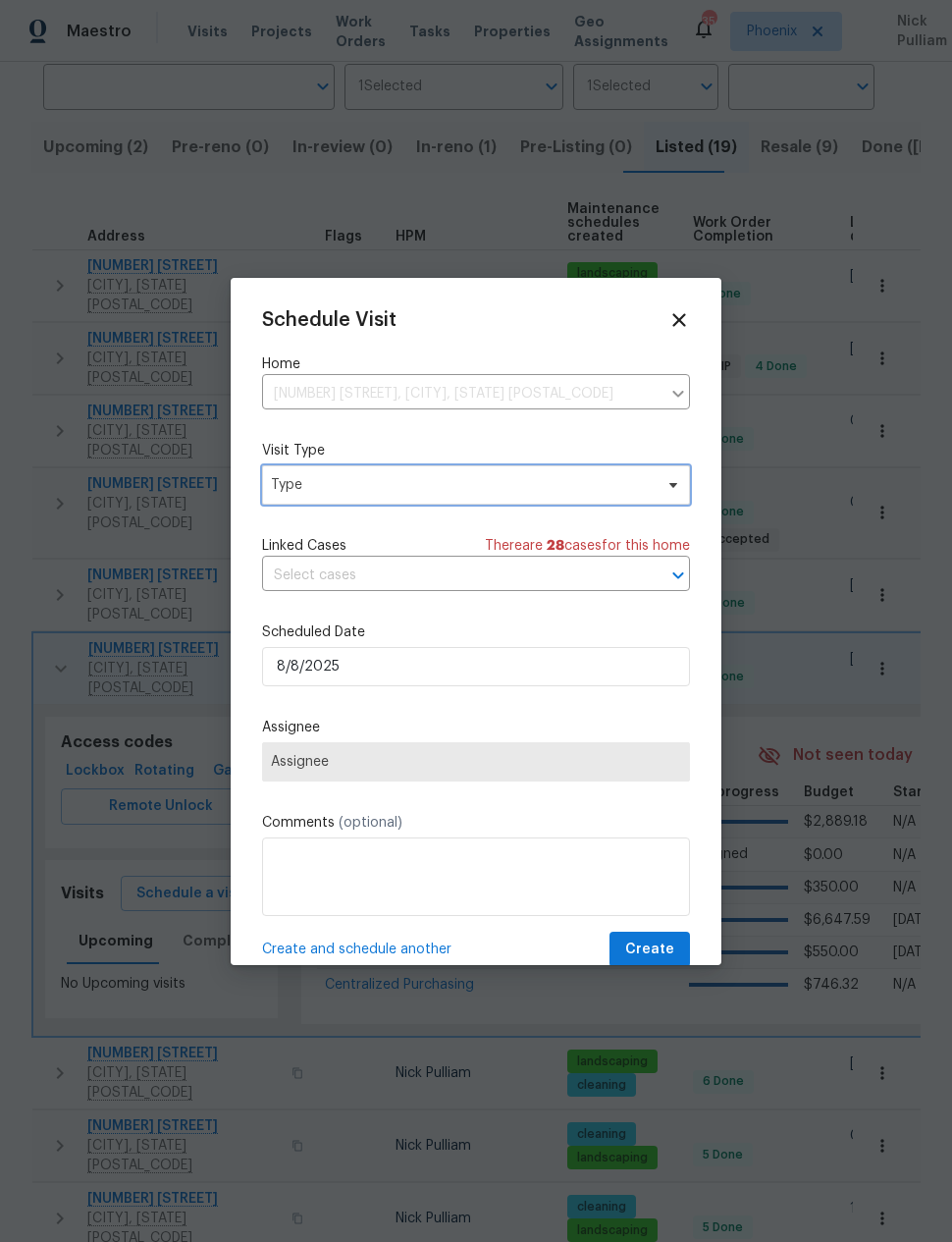 click on "Type" at bounding box center [461, 485] 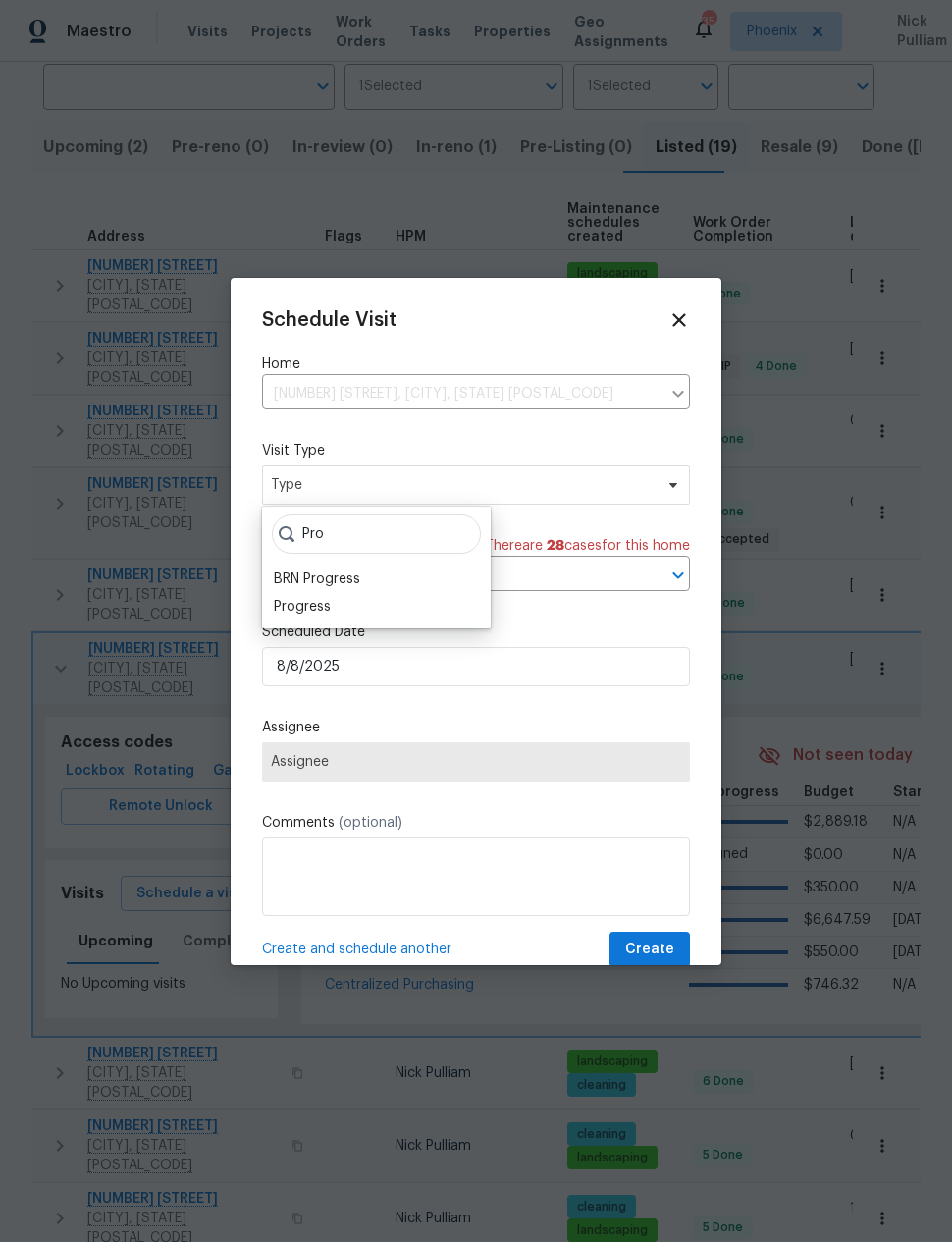 type on "Pro" 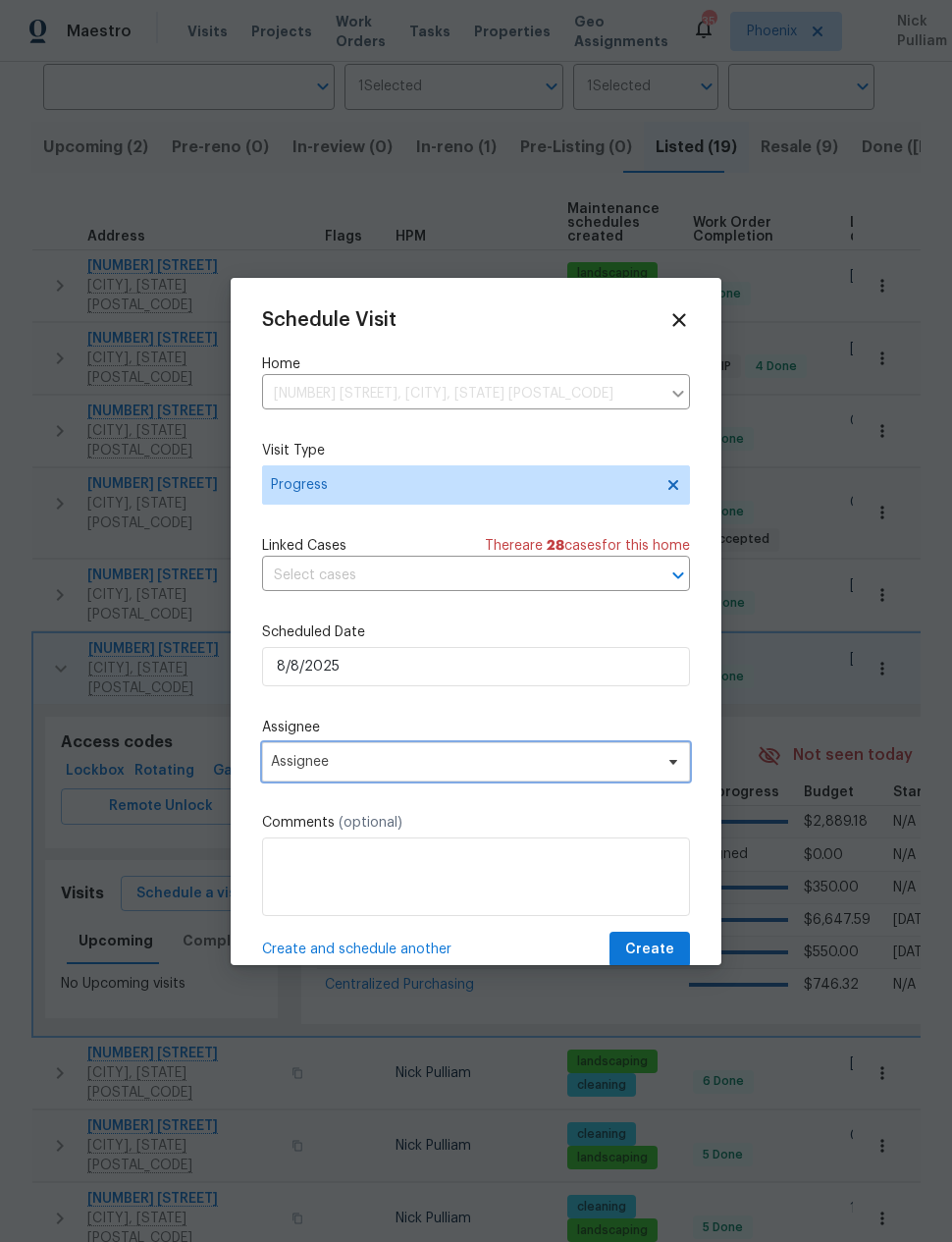 click on "Assignee" at bounding box center [463, 762] 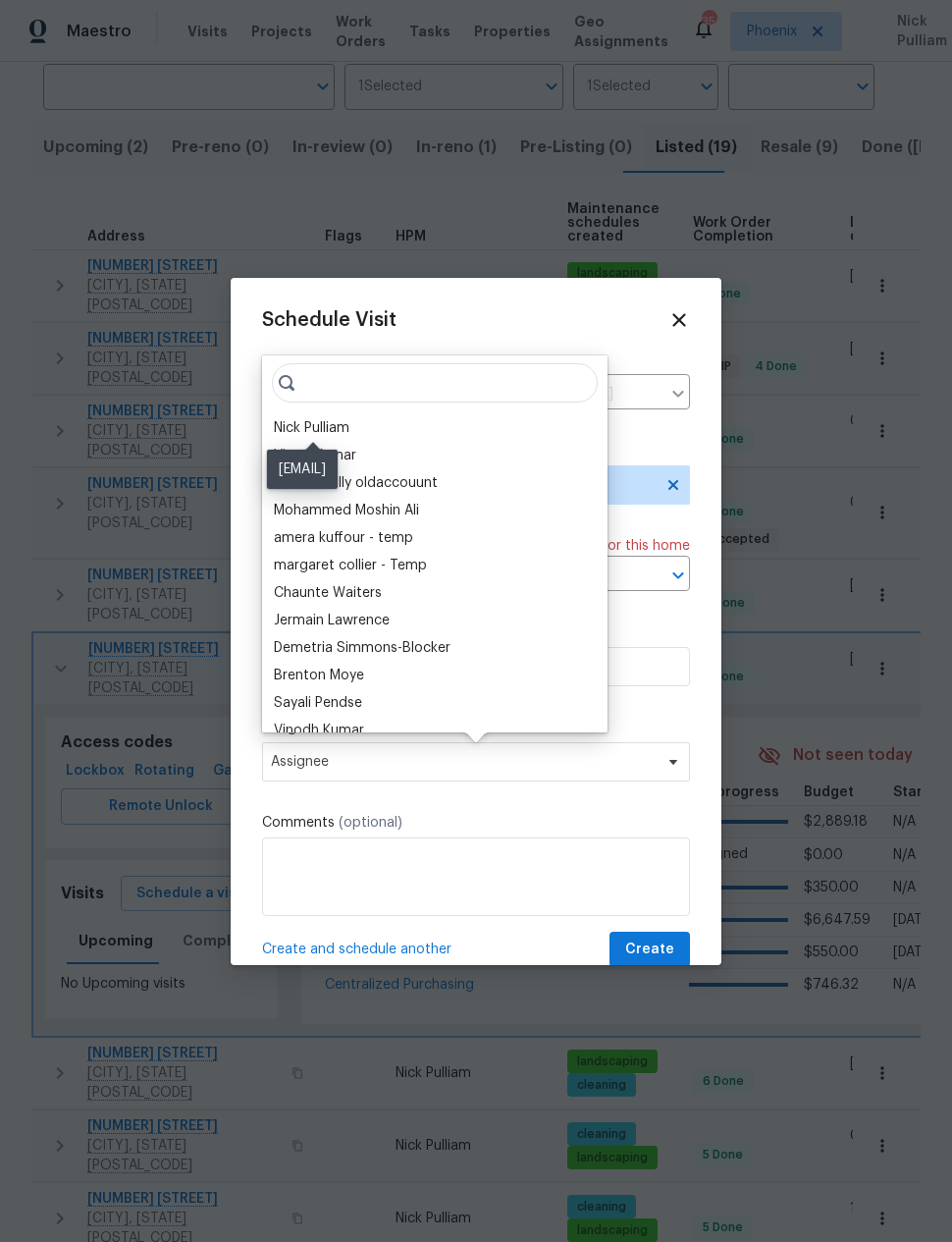 click on "Nick Pulliam" at bounding box center [311, 428] 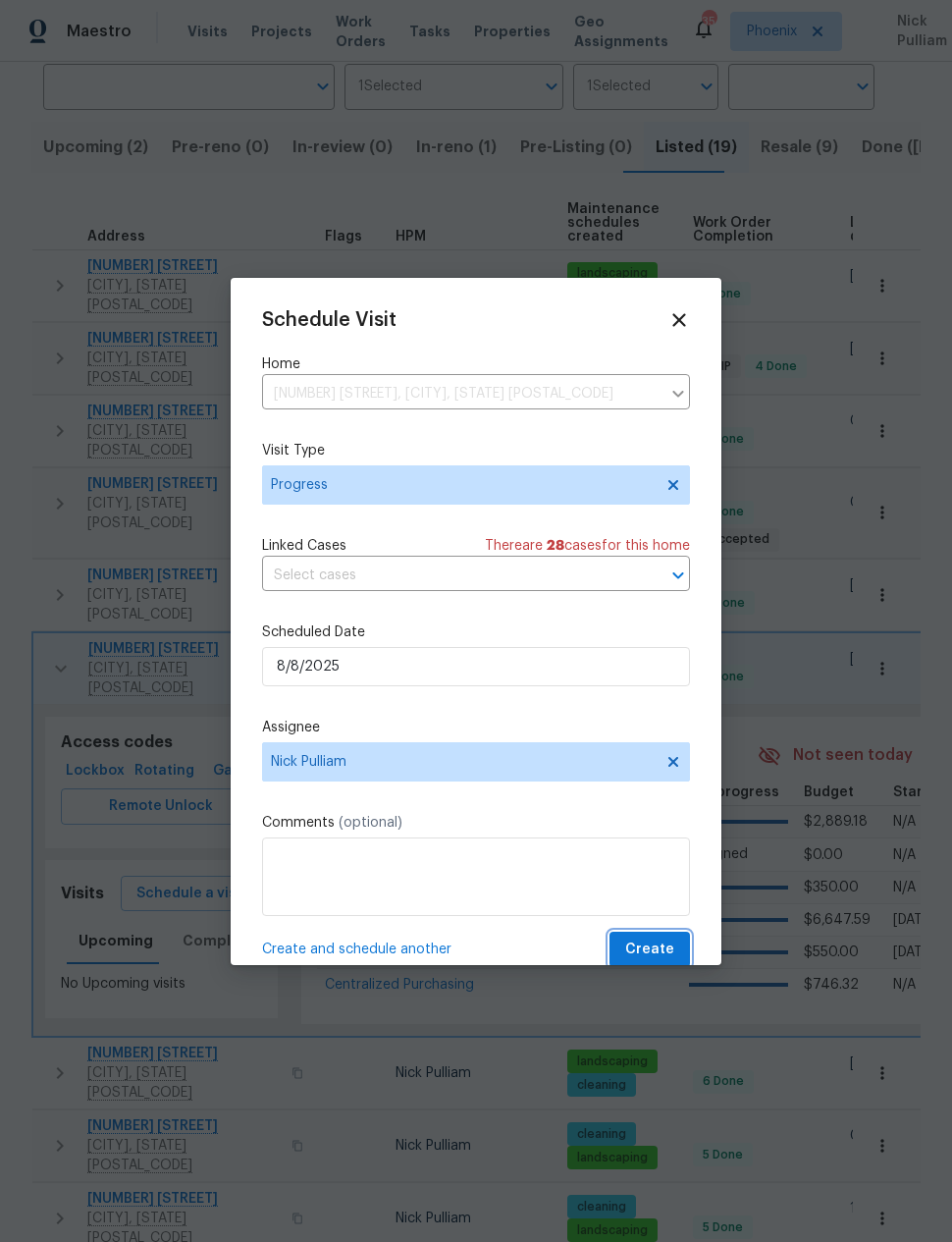 click on "Create" at bounding box center (650, 949) 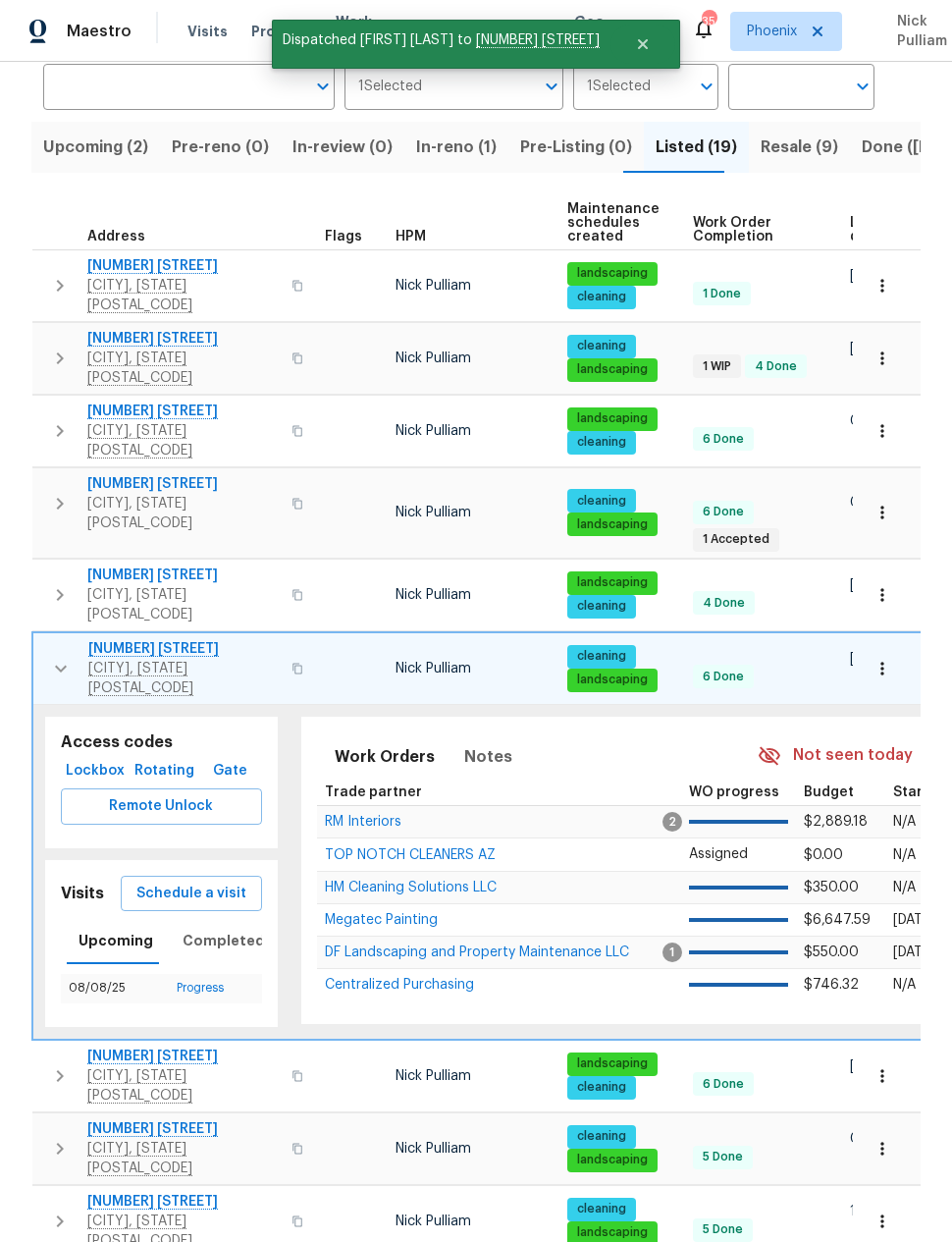 click 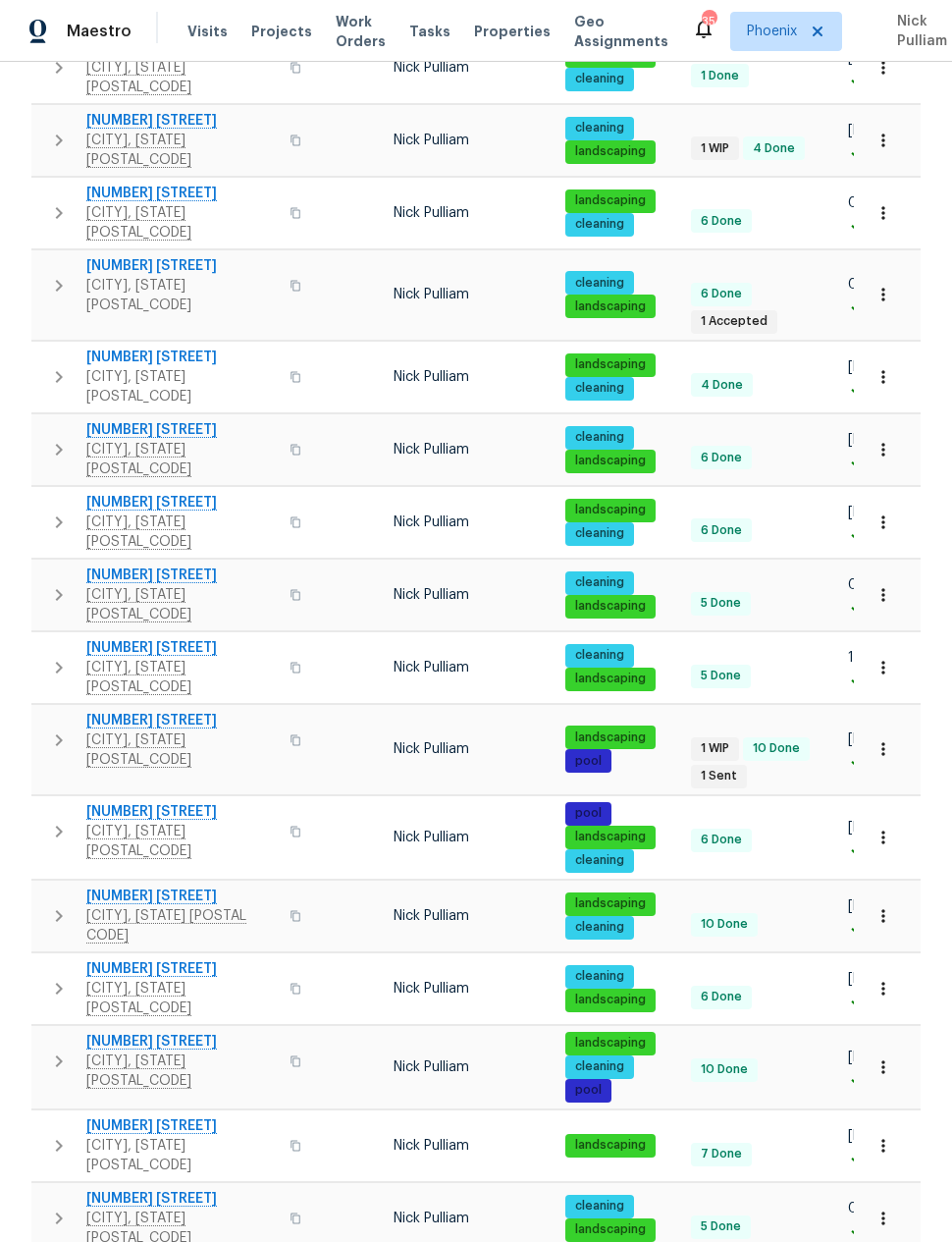 scroll, scrollTop: 373, scrollLeft: 0, axis: vertical 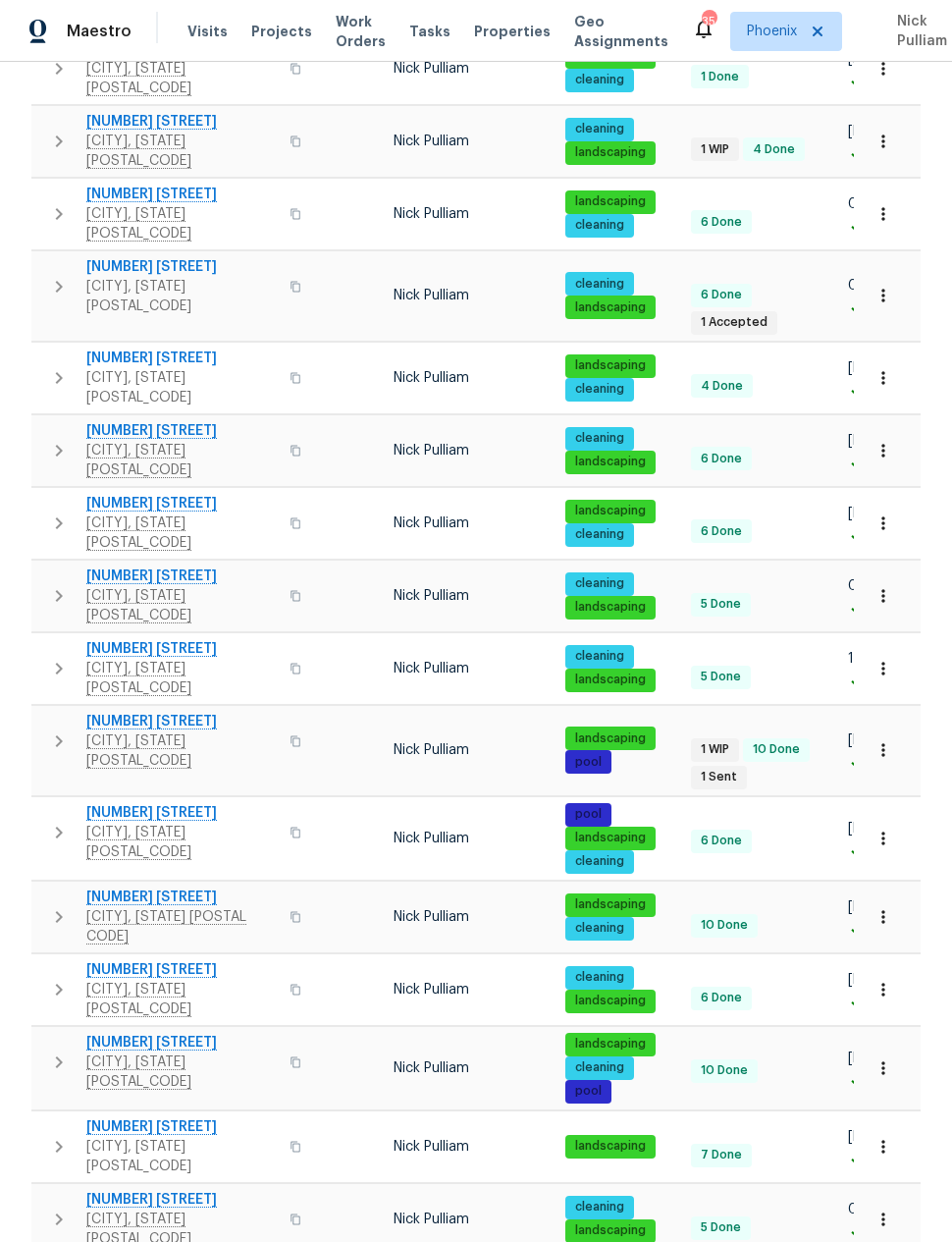 click on "[NUMBER] [STREET]" at bounding box center (182, 1272) 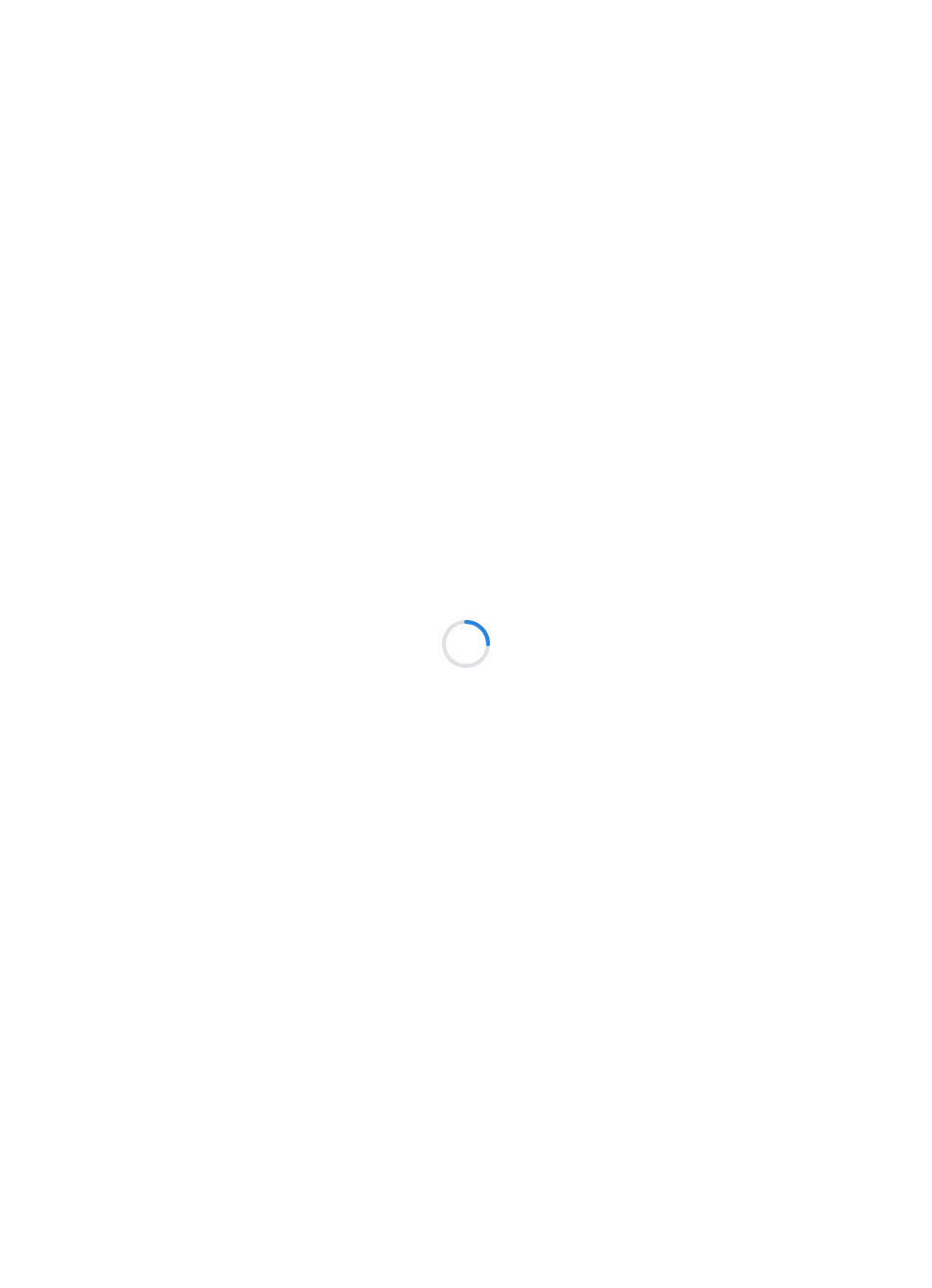 scroll, scrollTop: 0, scrollLeft: 0, axis: both 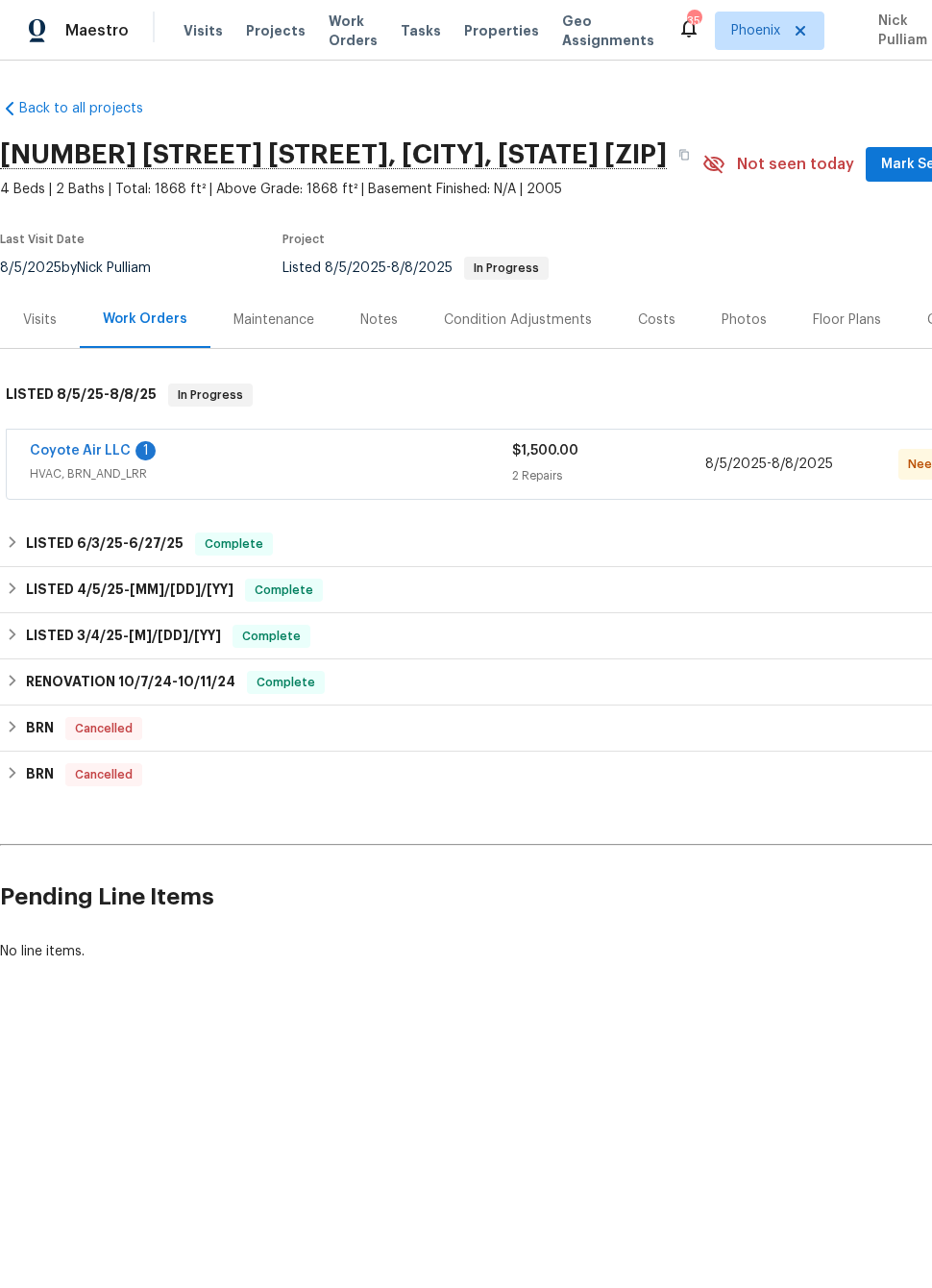 click on "Coyote Air LLC" at bounding box center [80, 451] 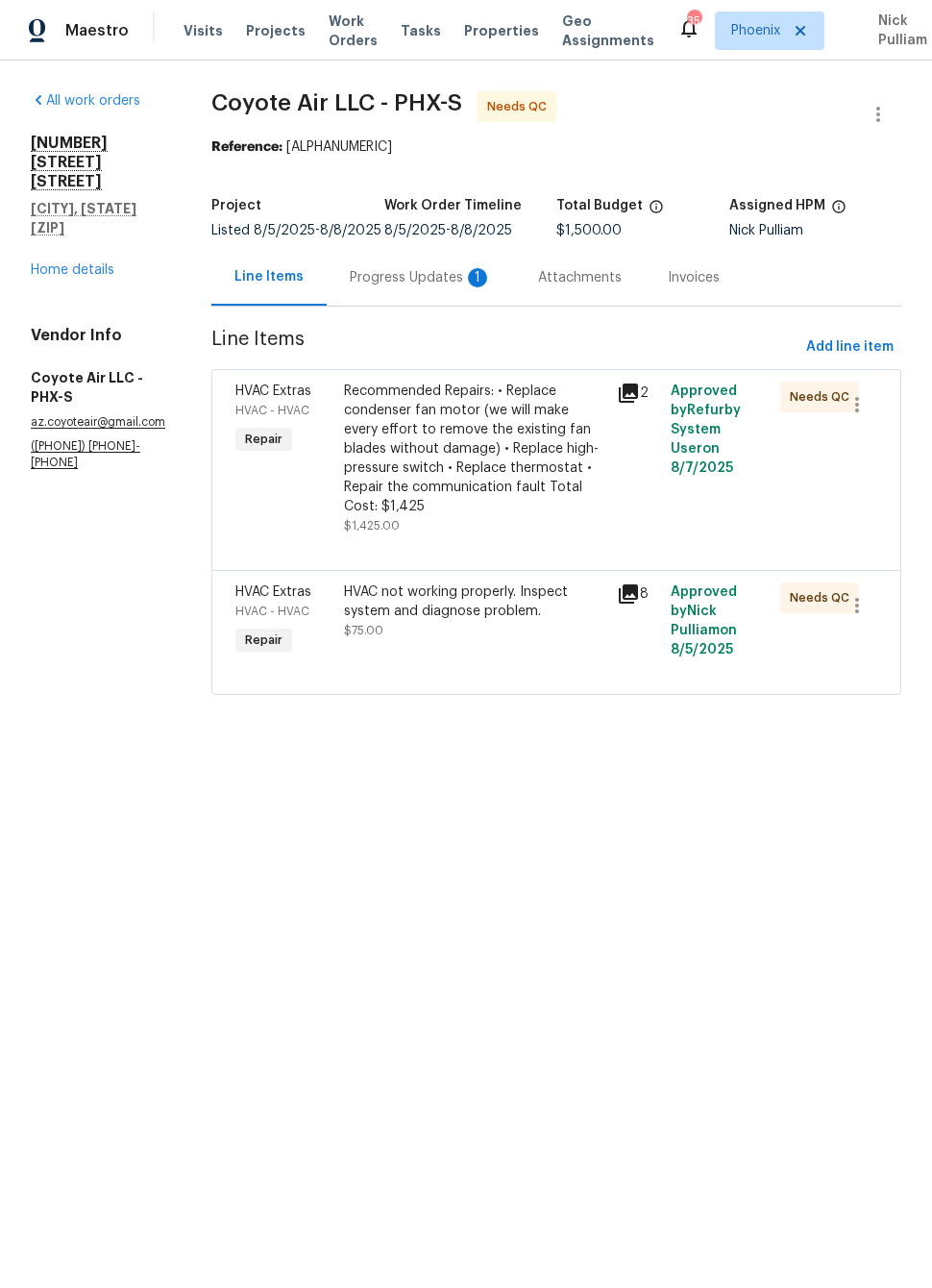 click on "Progress Updates 1" at bounding box center [421, 278] 